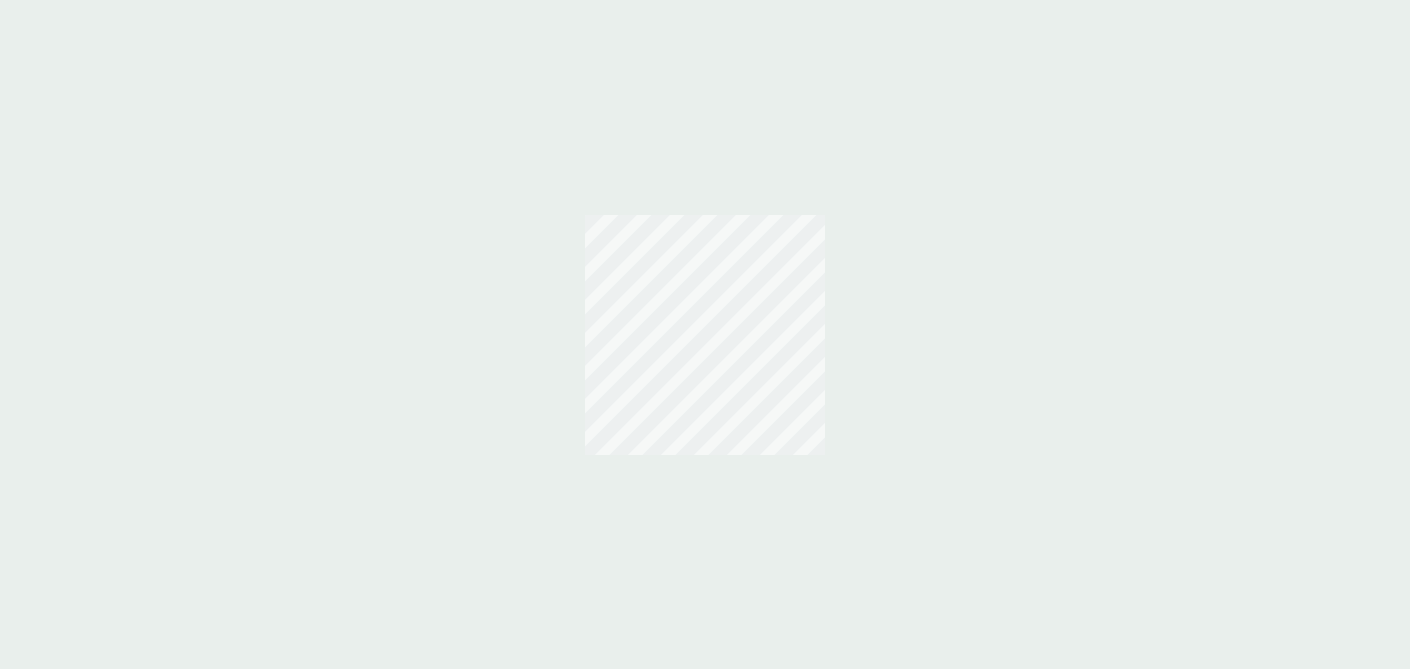 scroll, scrollTop: 0, scrollLeft: 0, axis: both 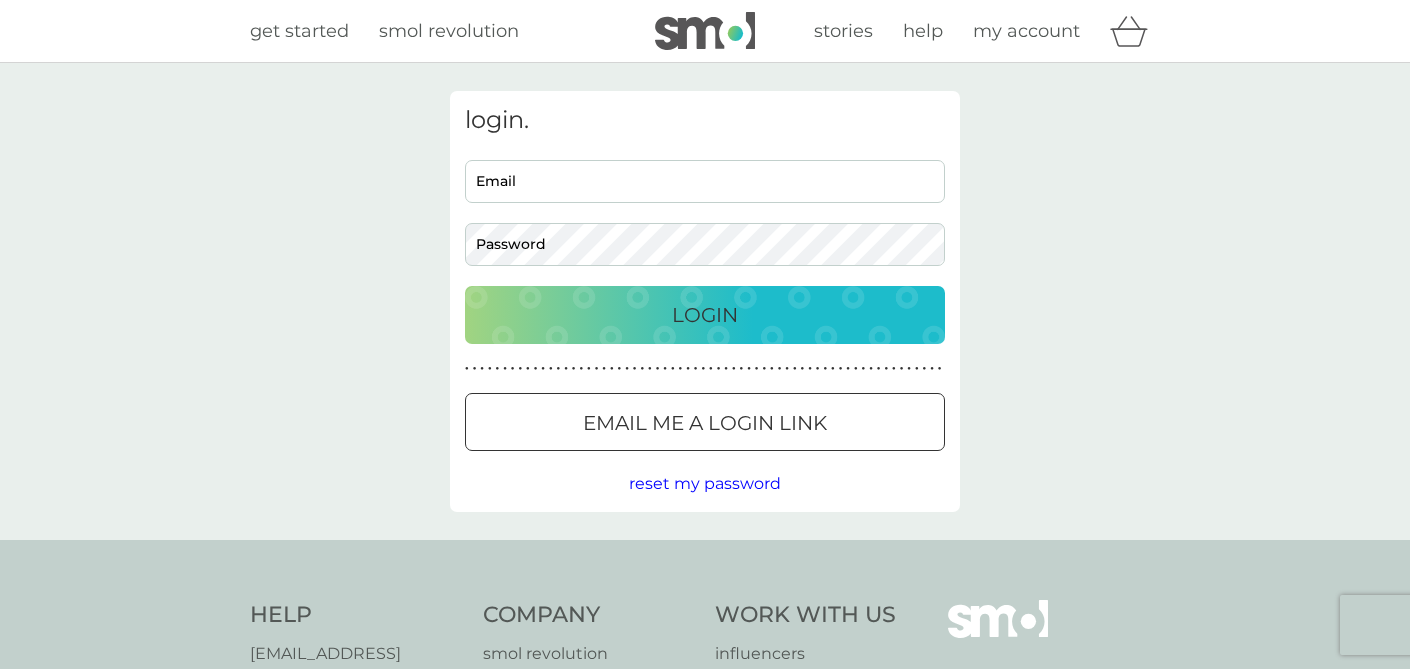 click on "Email" at bounding box center [705, 181] 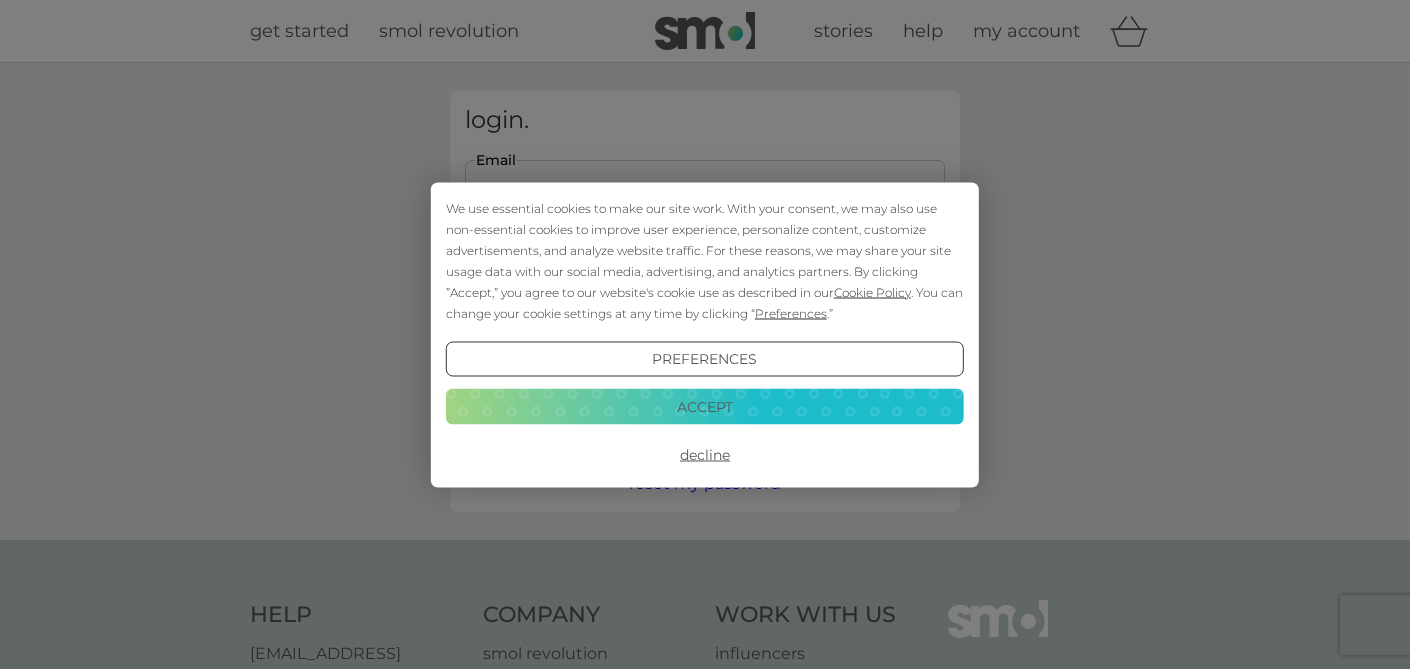scroll, scrollTop: 0, scrollLeft: 0, axis: both 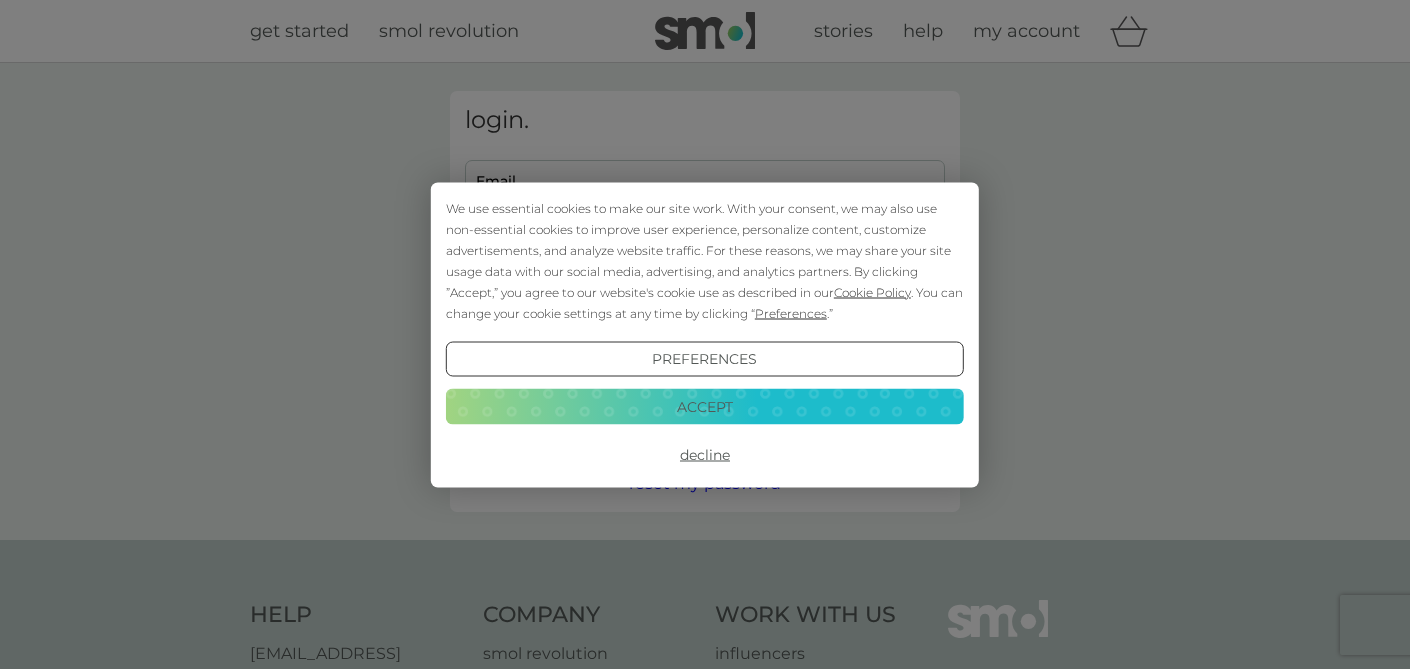 click on "Accept" at bounding box center (705, 407) 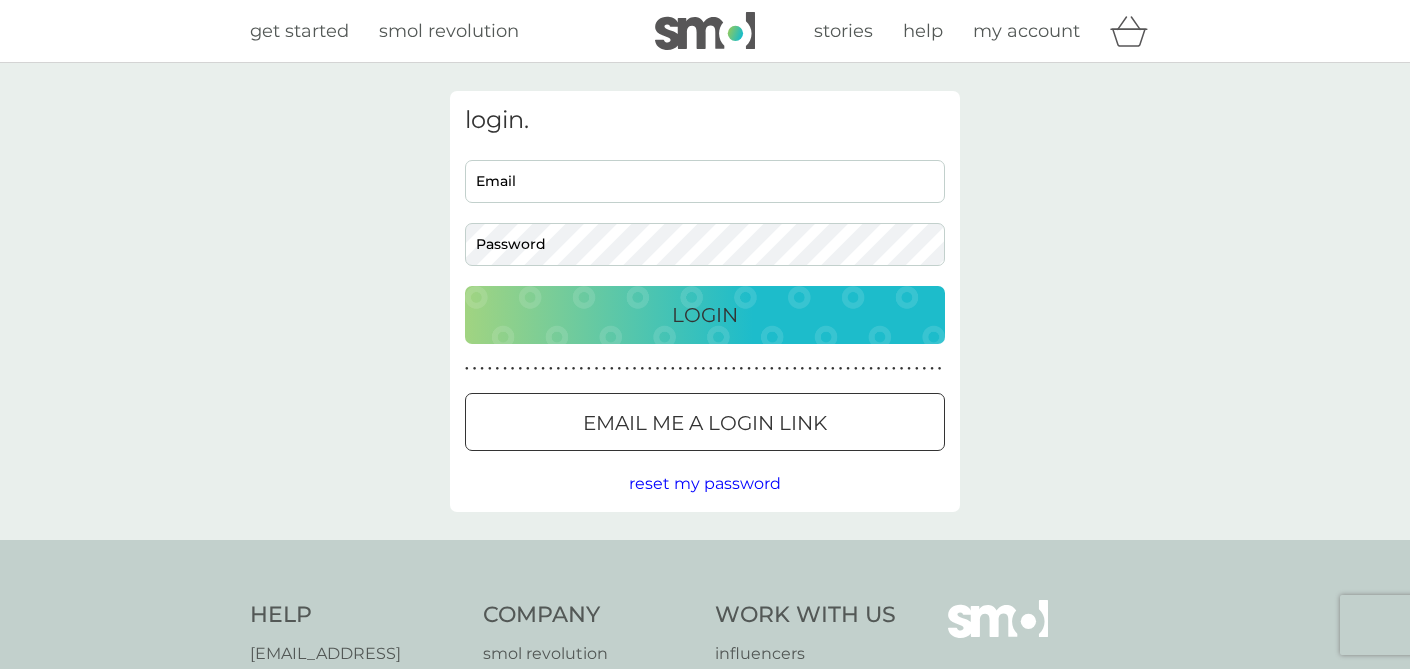 click on "Email" at bounding box center [705, 181] 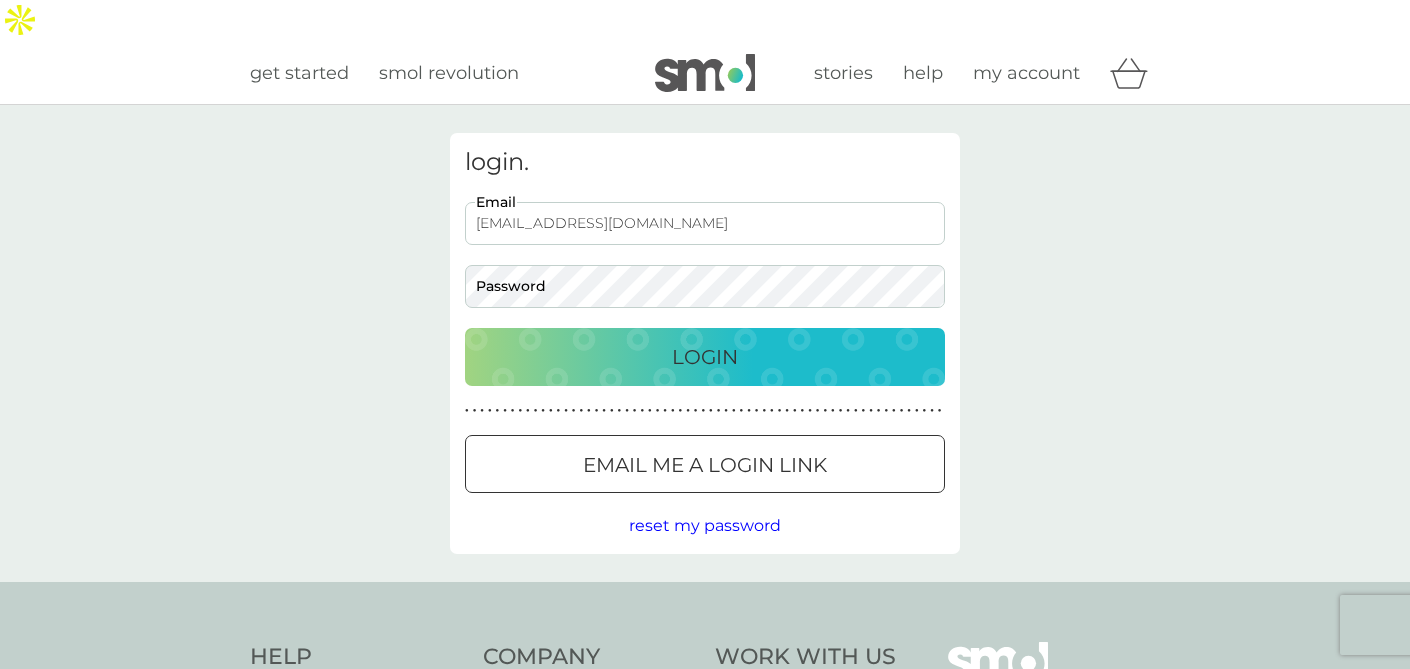 type on "[EMAIL_ADDRESS][DOMAIN_NAME]" 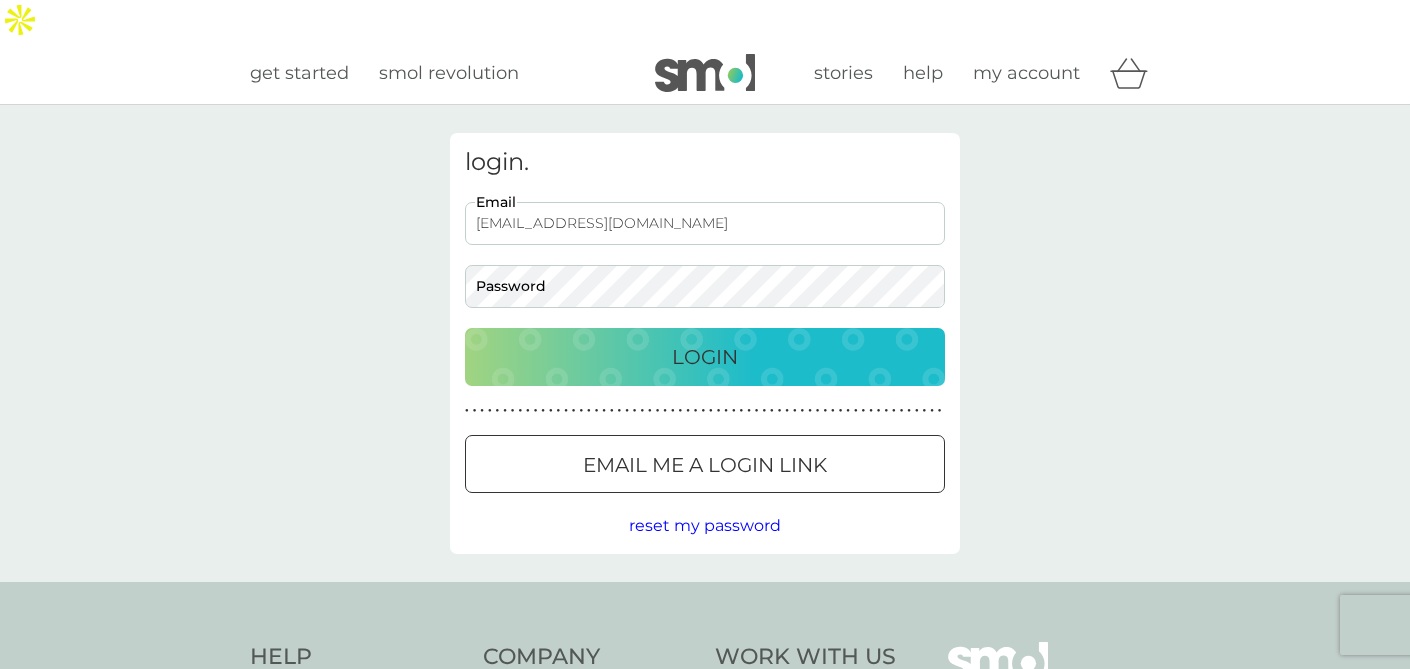 click on "Email me a login link" at bounding box center [705, 464] 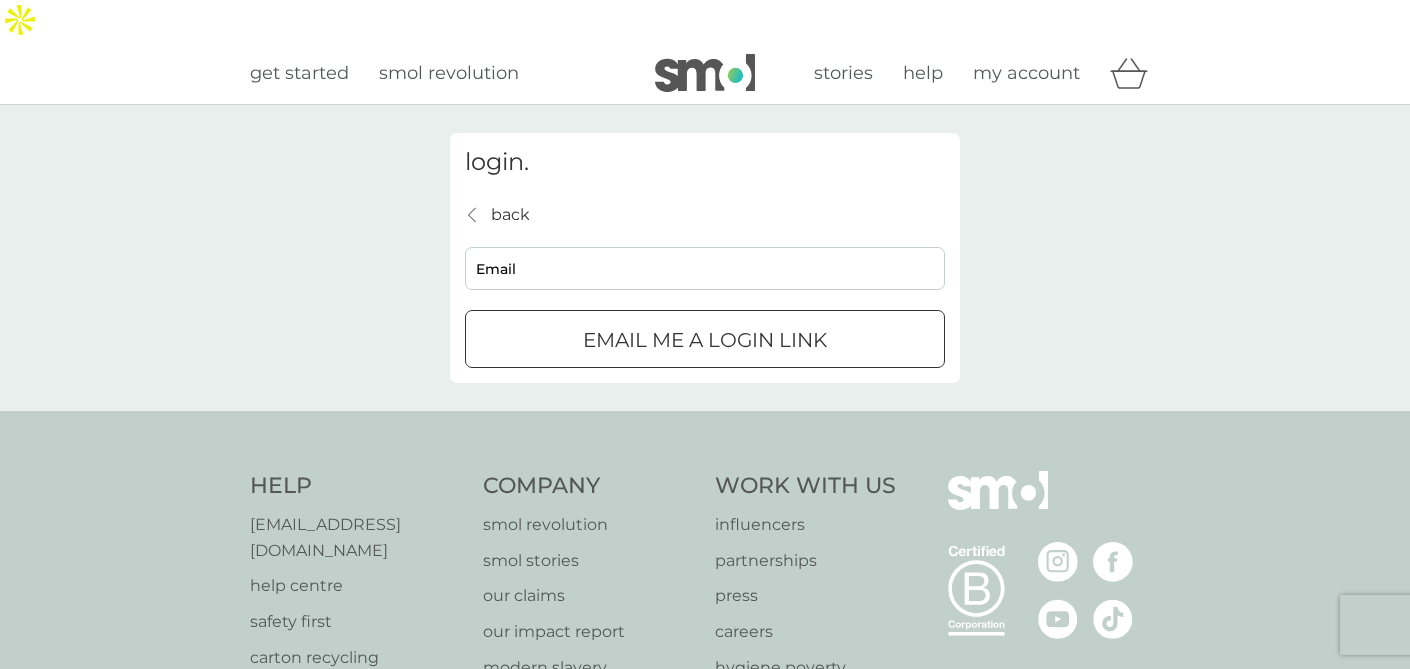 click on "Email" at bounding box center (705, 268) 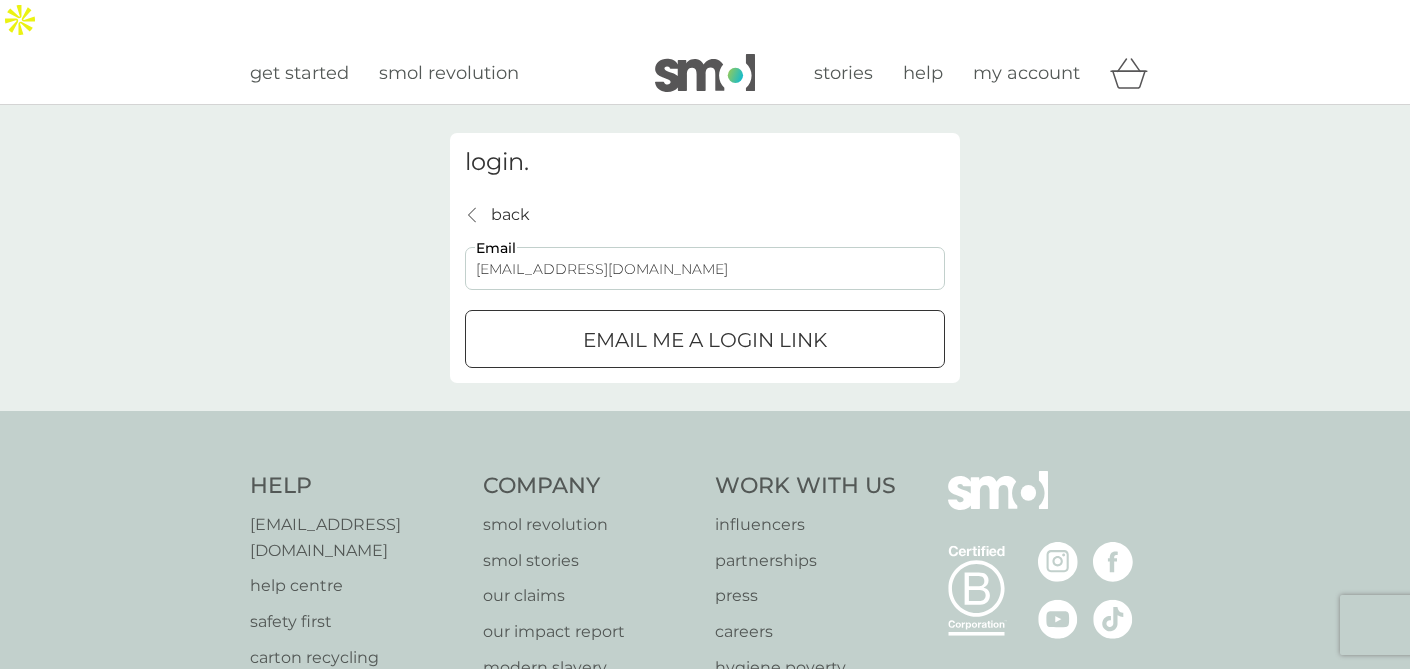 type on "[EMAIL_ADDRESS][DOMAIN_NAME]" 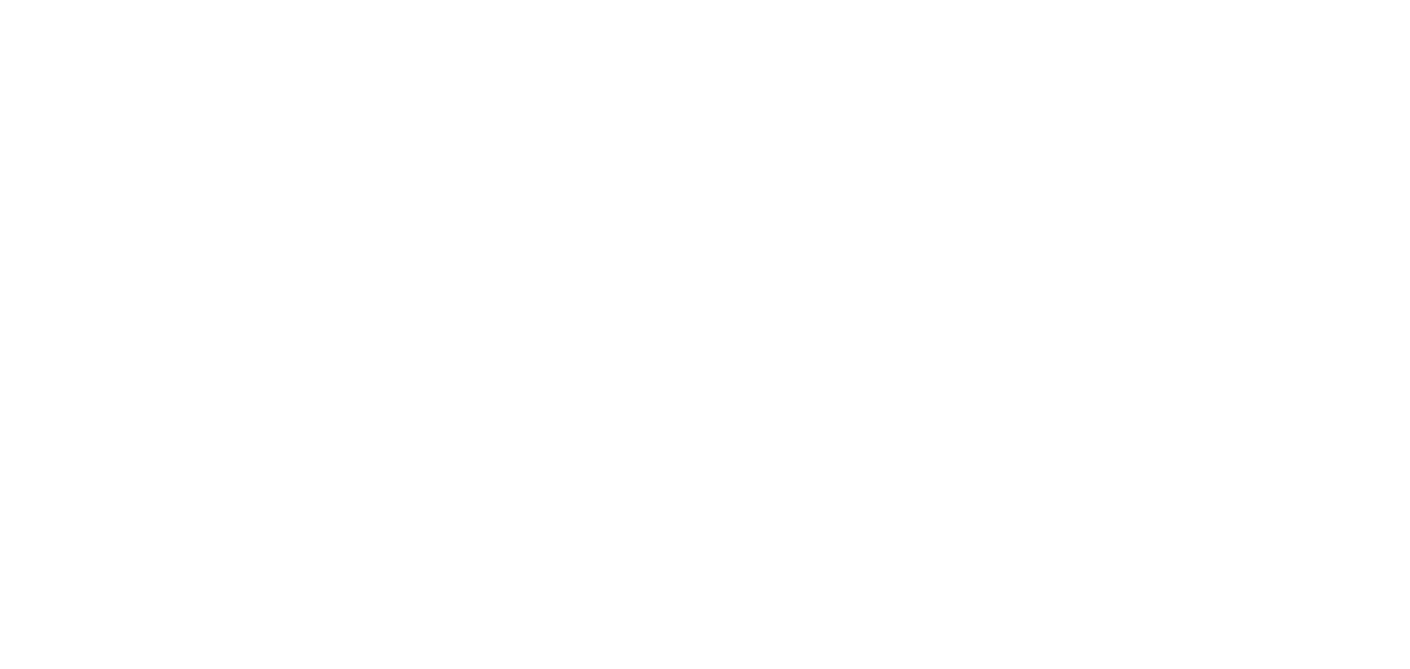 scroll, scrollTop: 0, scrollLeft: 0, axis: both 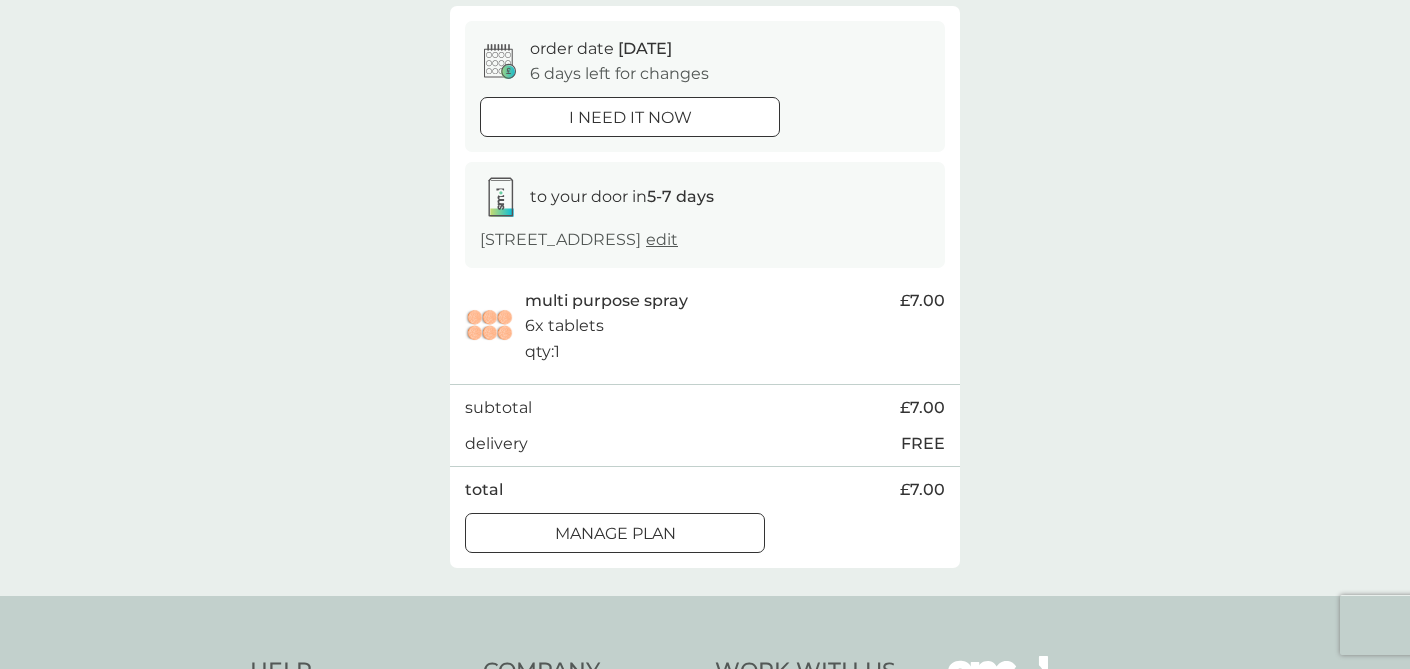click on "Manage plan" at bounding box center (615, 534) 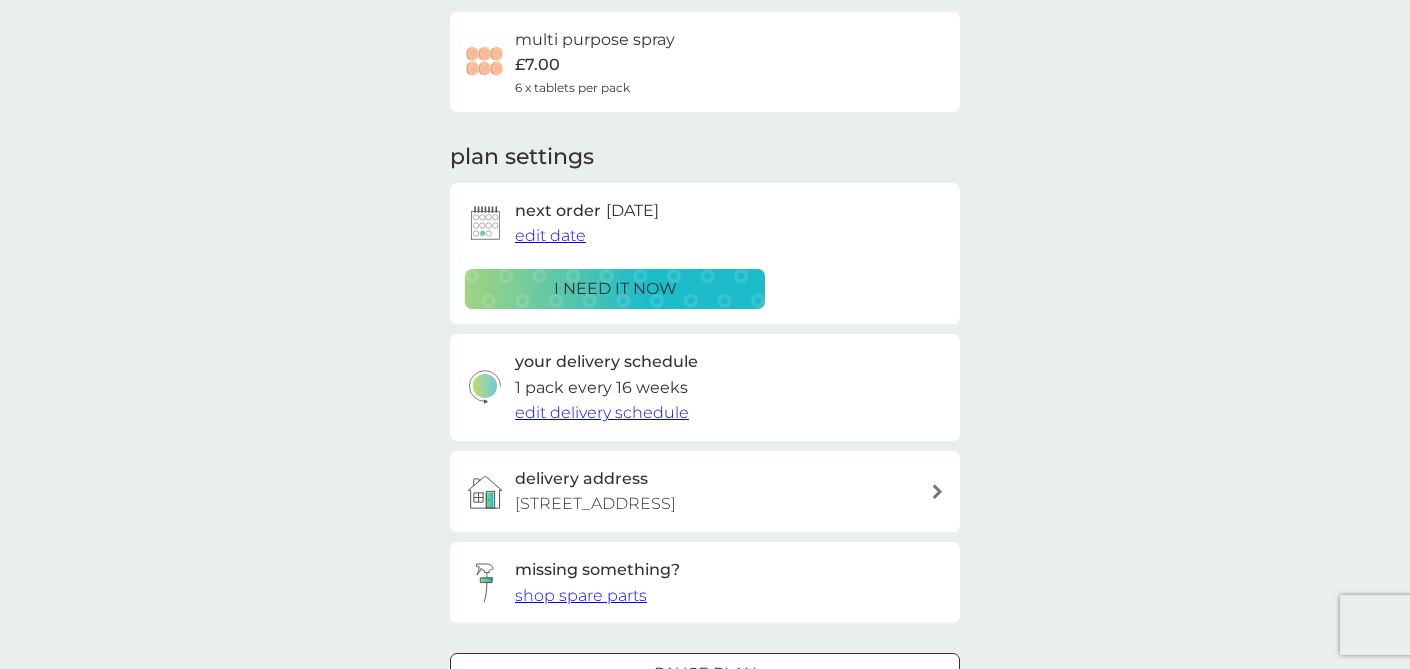 scroll, scrollTop: 179, scrollLeft: 0, axis: vertical 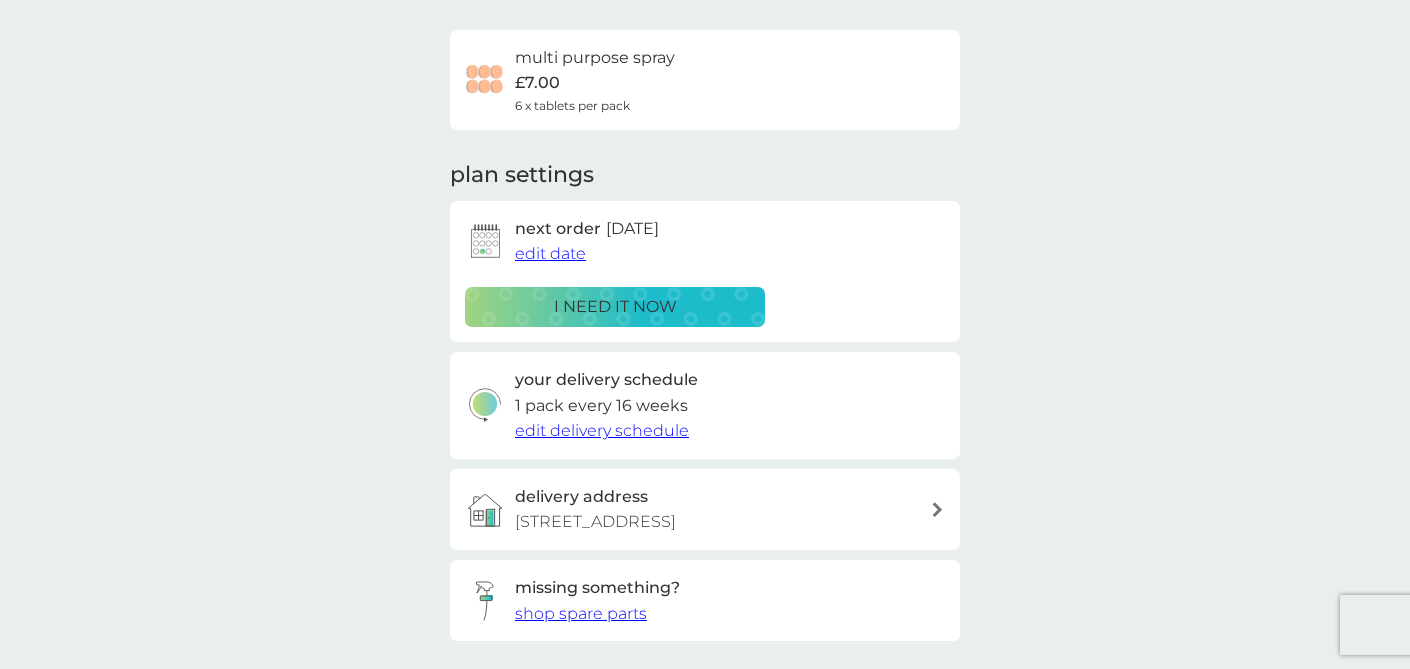 click on "edit date" at bounding box center (550, 253) 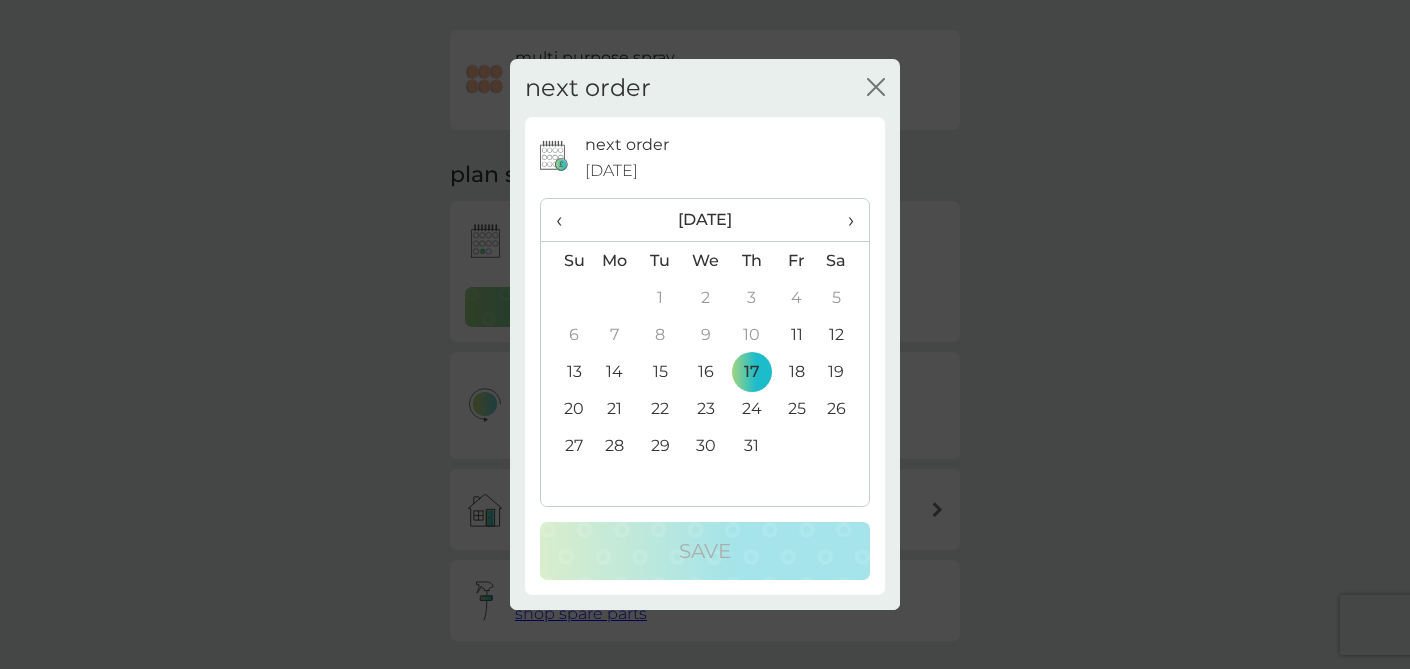 click on "›" at bounding box center (844, 220) 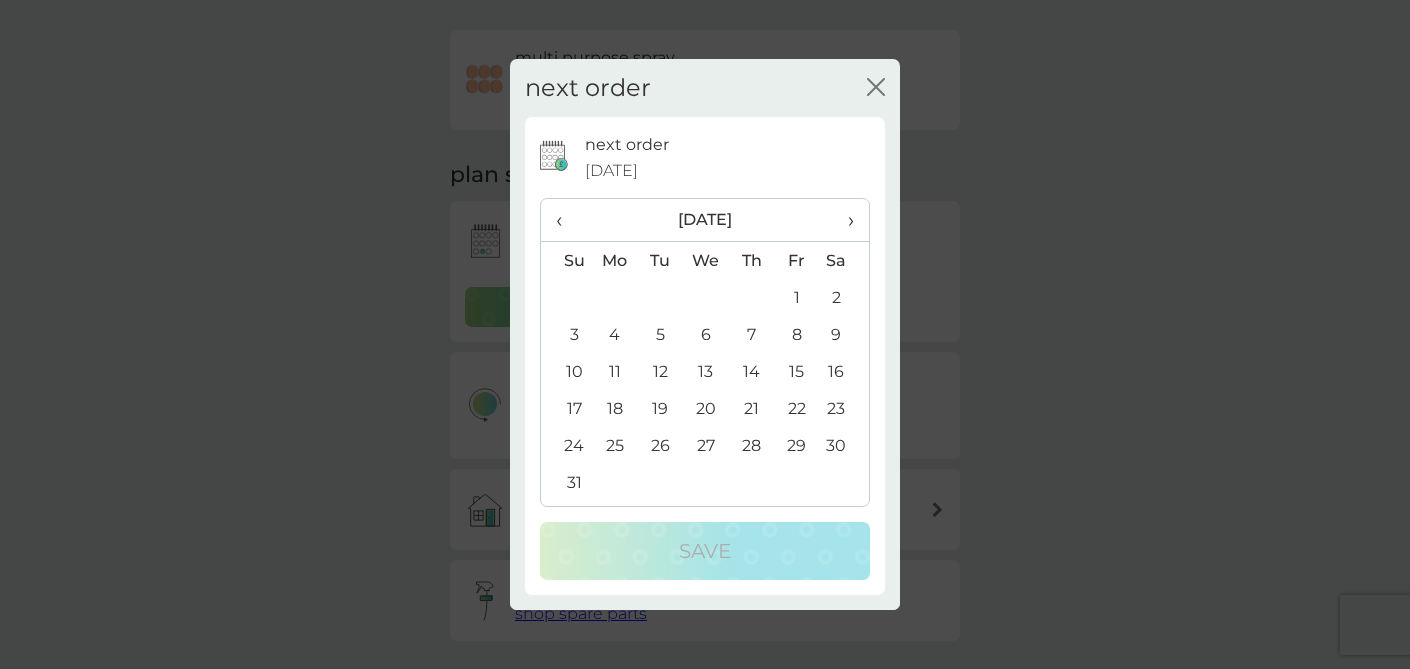 click on "28" at bounding box center (751, 445) 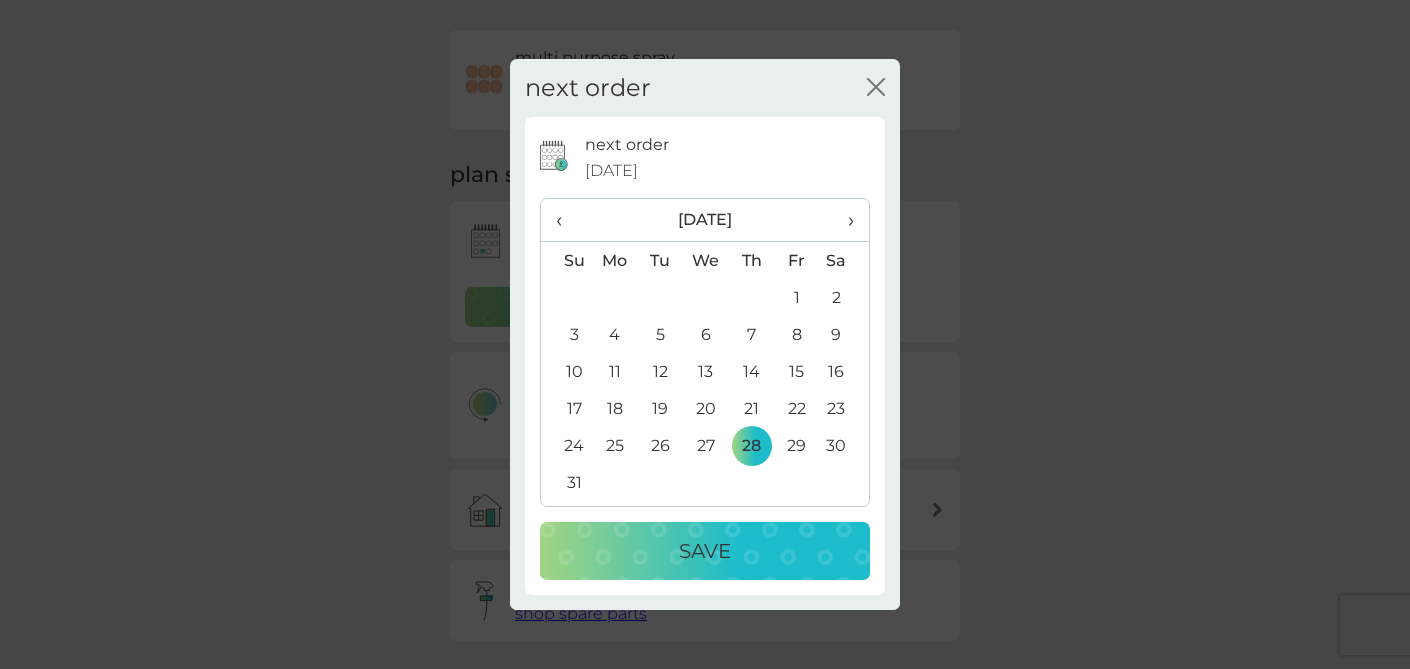 click on "Save" at bounding box center (705, 551) 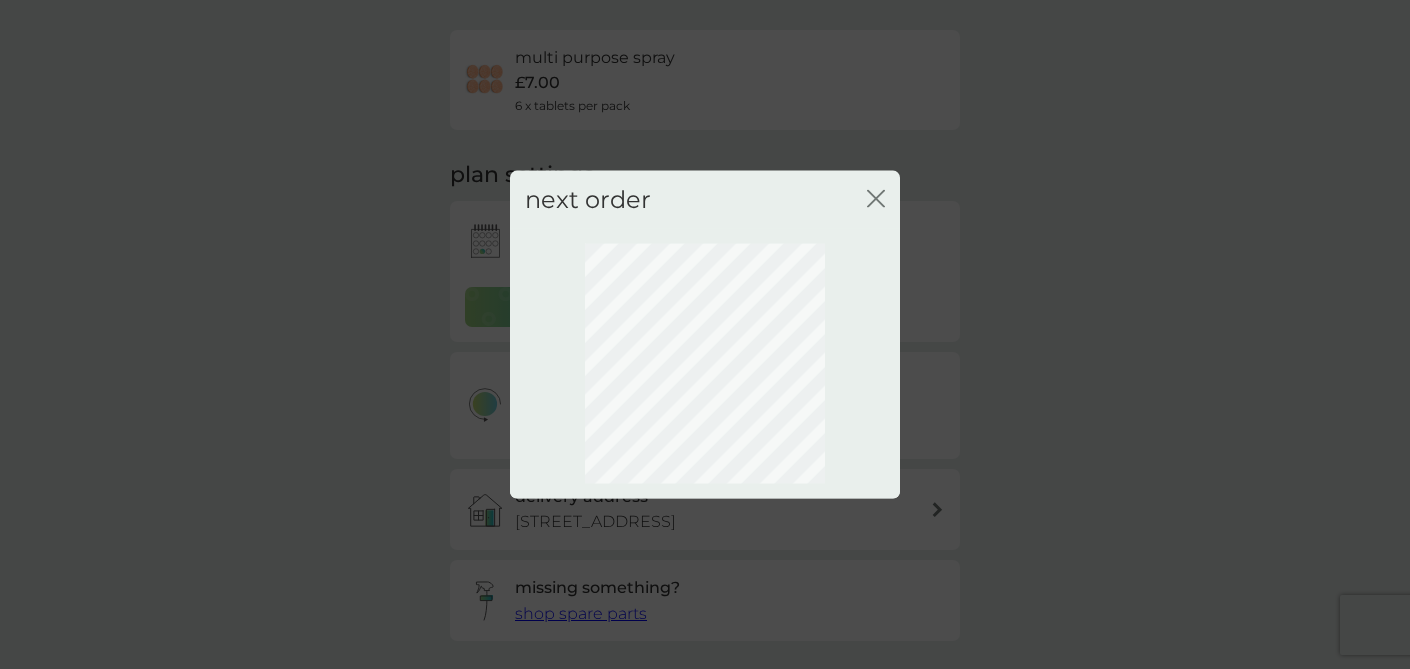 scroll, scrollTop: 169, scrollLeft: 0, axis: vertical 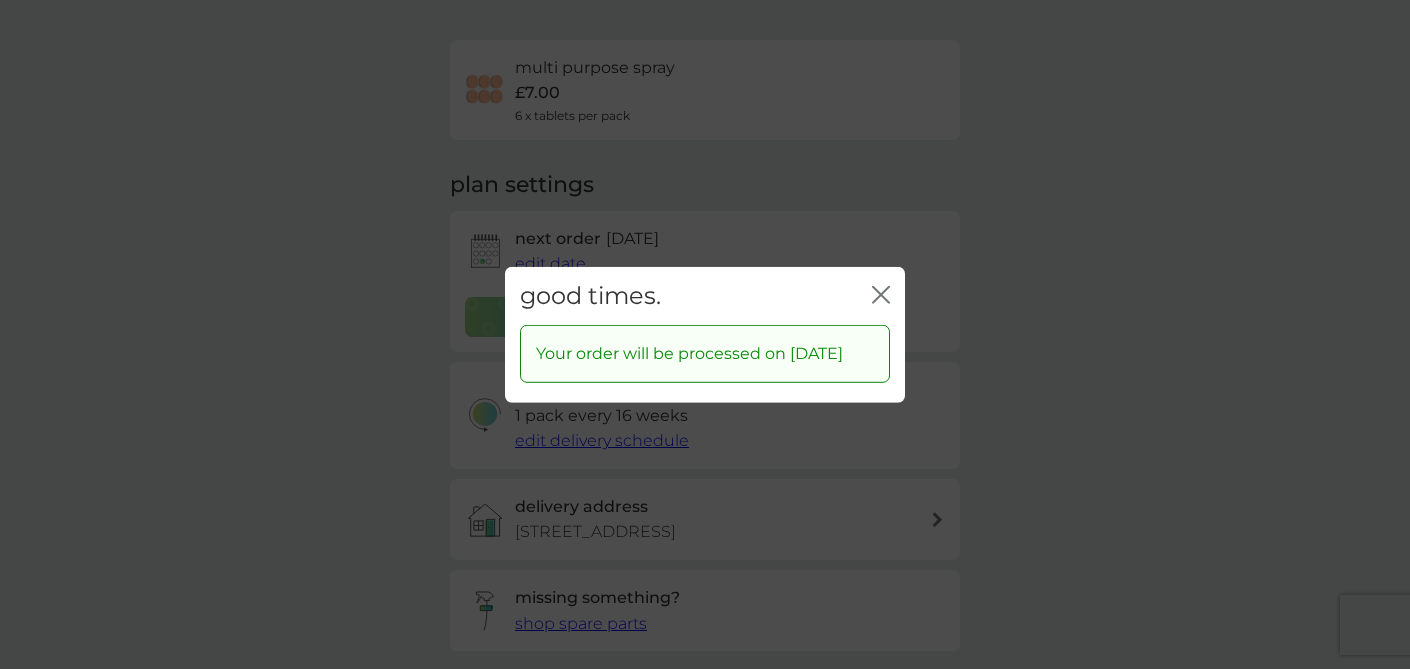 click on "close" 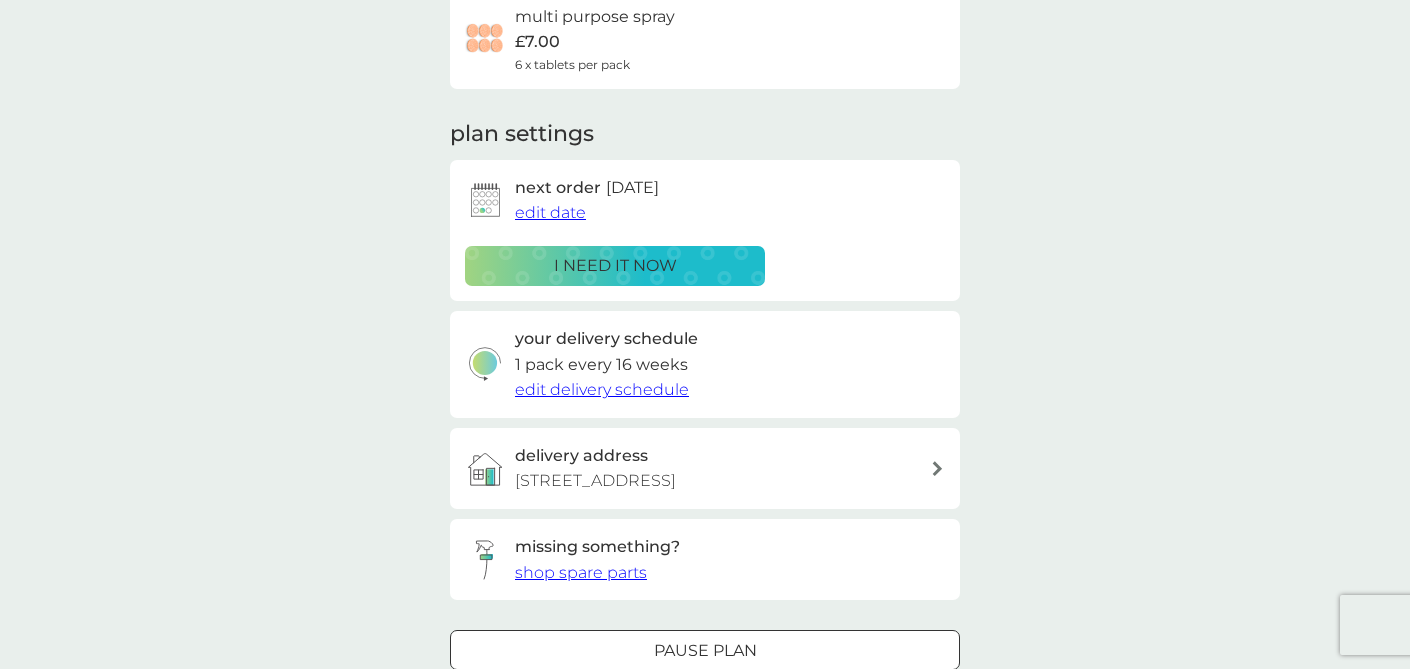 scroll, scrollTop: 225, scrollLeft: 0, axis: vertical 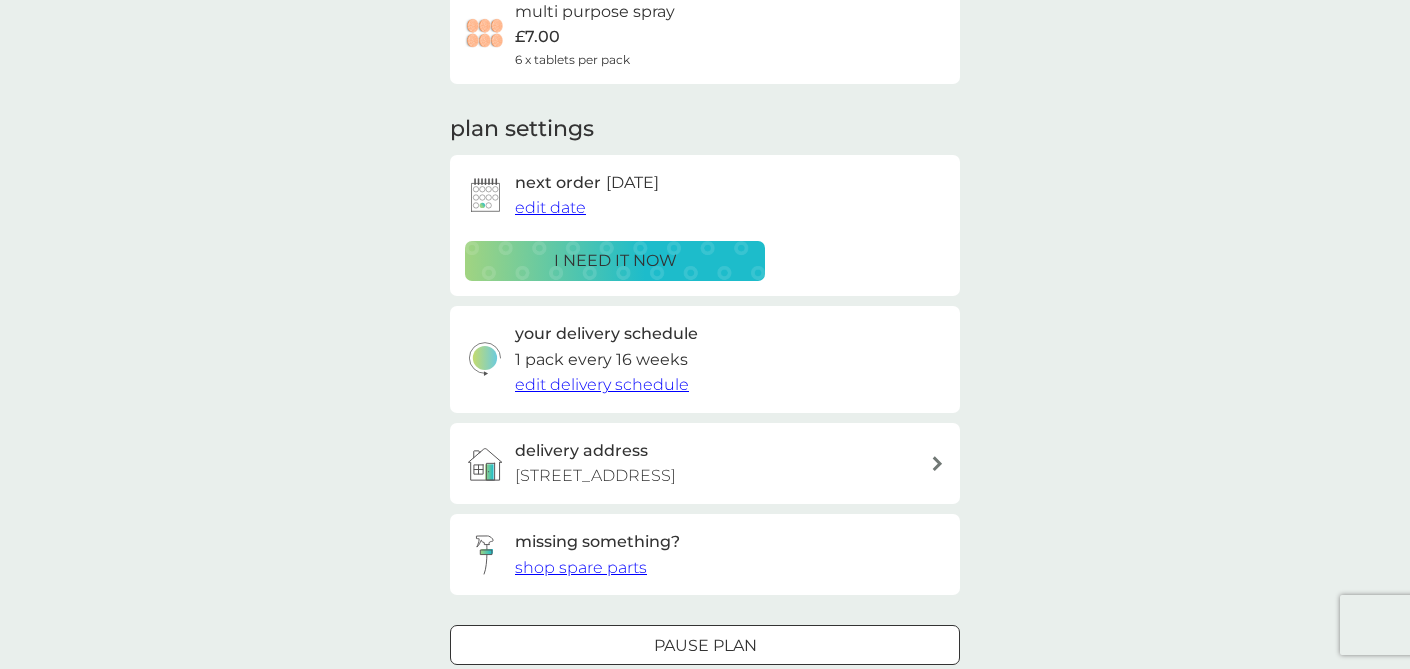 click on "edit delivery schedule" at bounding box center [602, 384] 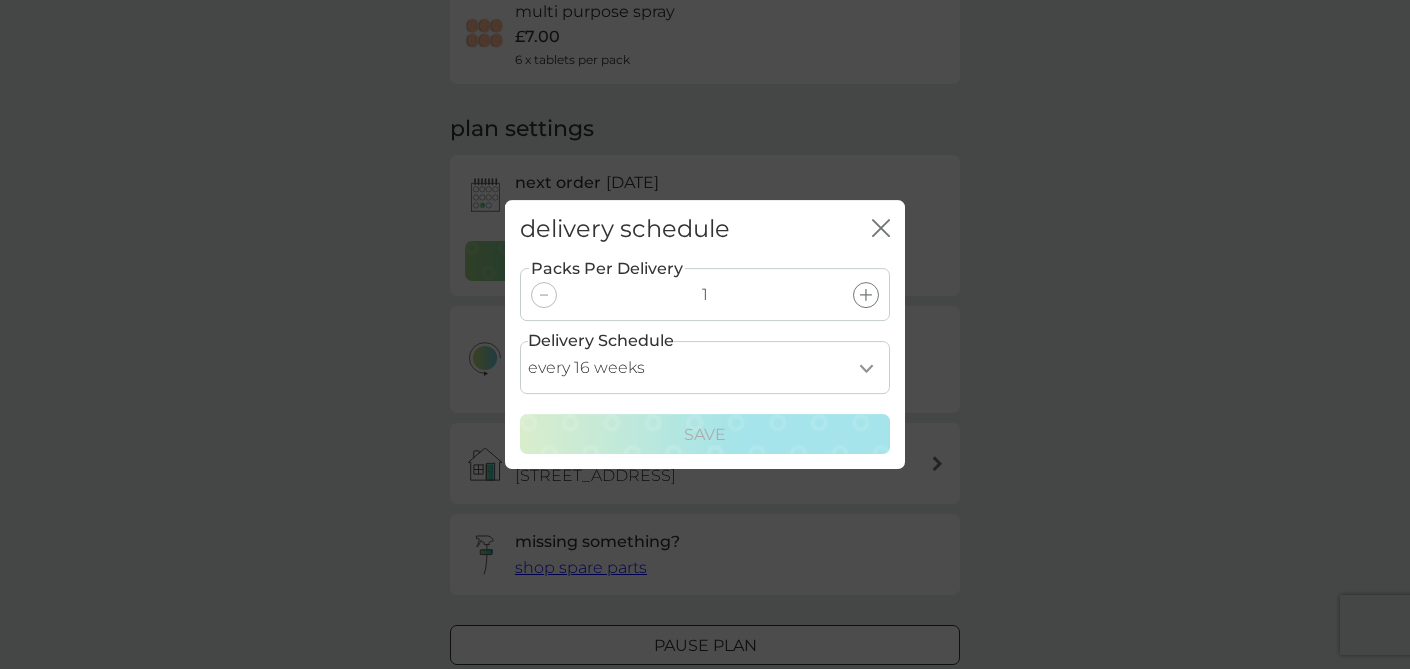 click on "every 1 week every 2 weeks every 3 weeks every 4 weeks every 5 weeks every 6 weeks every 7 weeks every 8 weeks every 9 weeks every 10 weeks every 11 weeks every 12 weeks every 13 weeks every 14 weeks every 15 weeks every 16 weeks every 17 weeks every 18 weeks every 19 weeks every 20 weeks every 21 weeks every 22 weeks every 23 weeks every 24 weeks every 25 weeks every 26 weeks every 27 weeks every 28 weeks every 29 weeks every 30 weeks every 31 weeks every 32 weeks every 33 weeks every 34 weeks every 35 weeks" at bounding box center (705, 367) 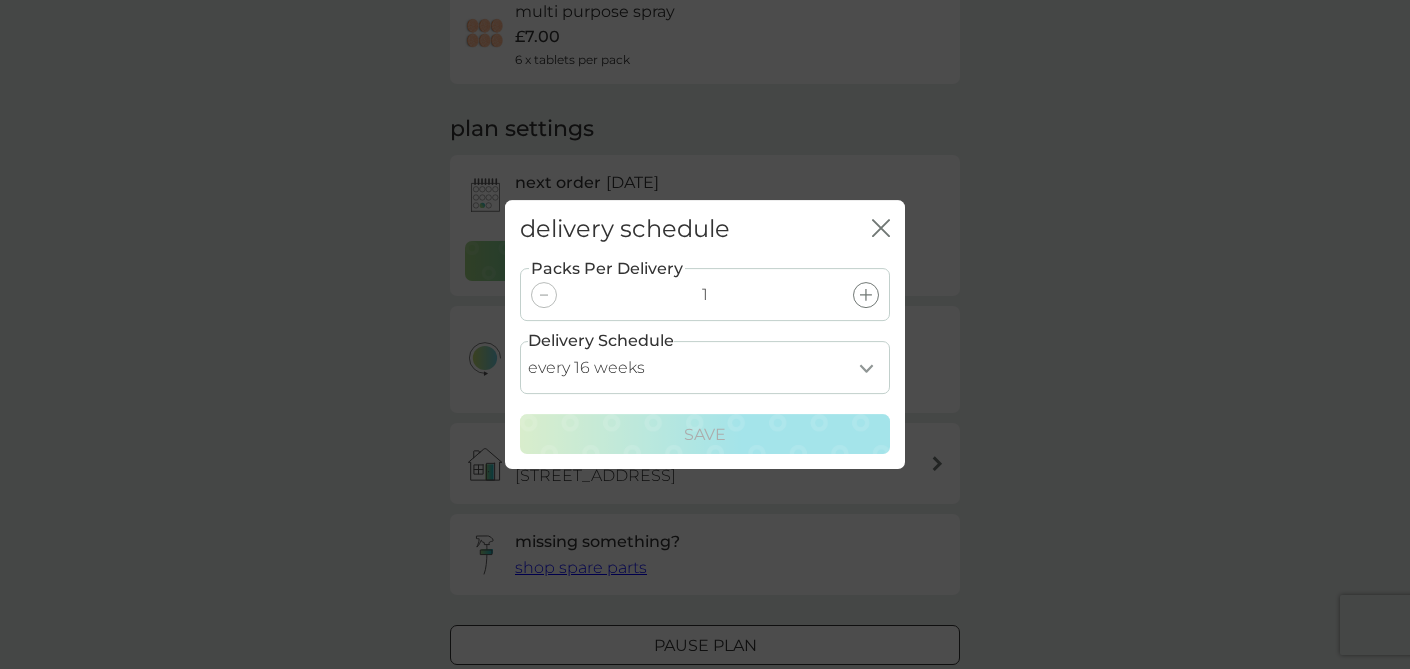 select on "140" 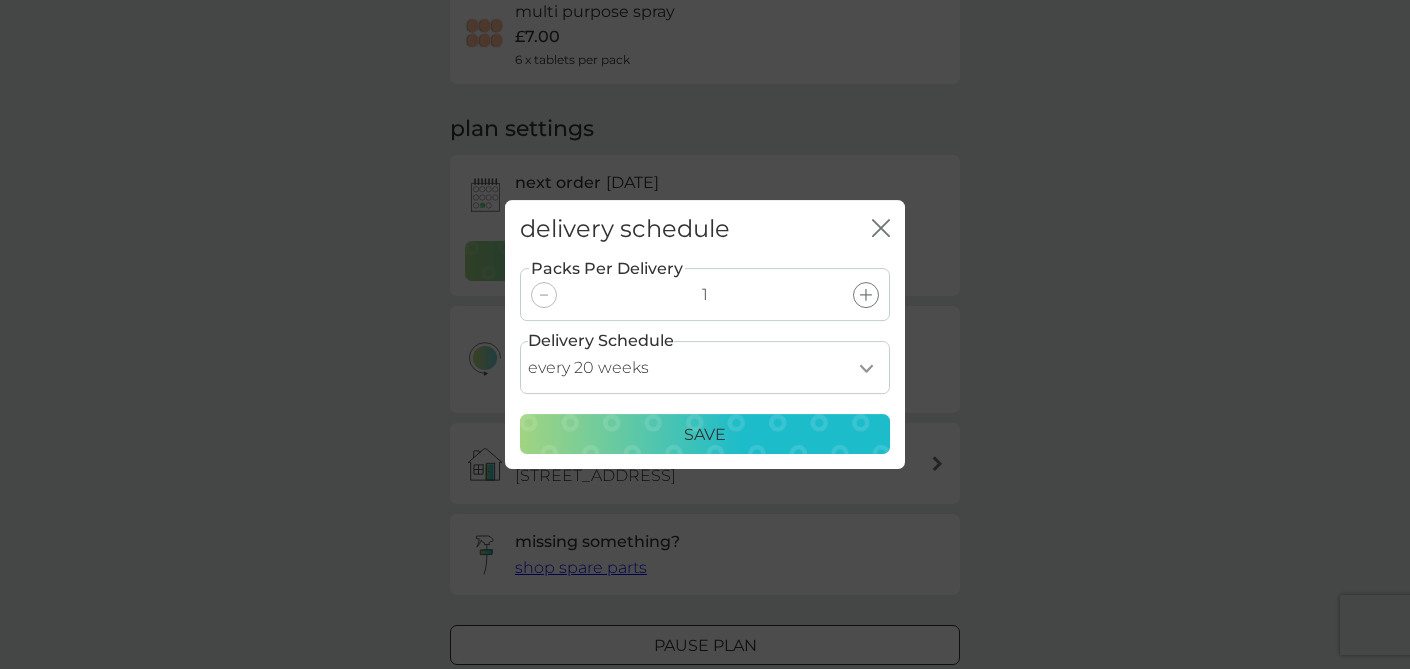 click on "Save" at bounding box center (705, 435) 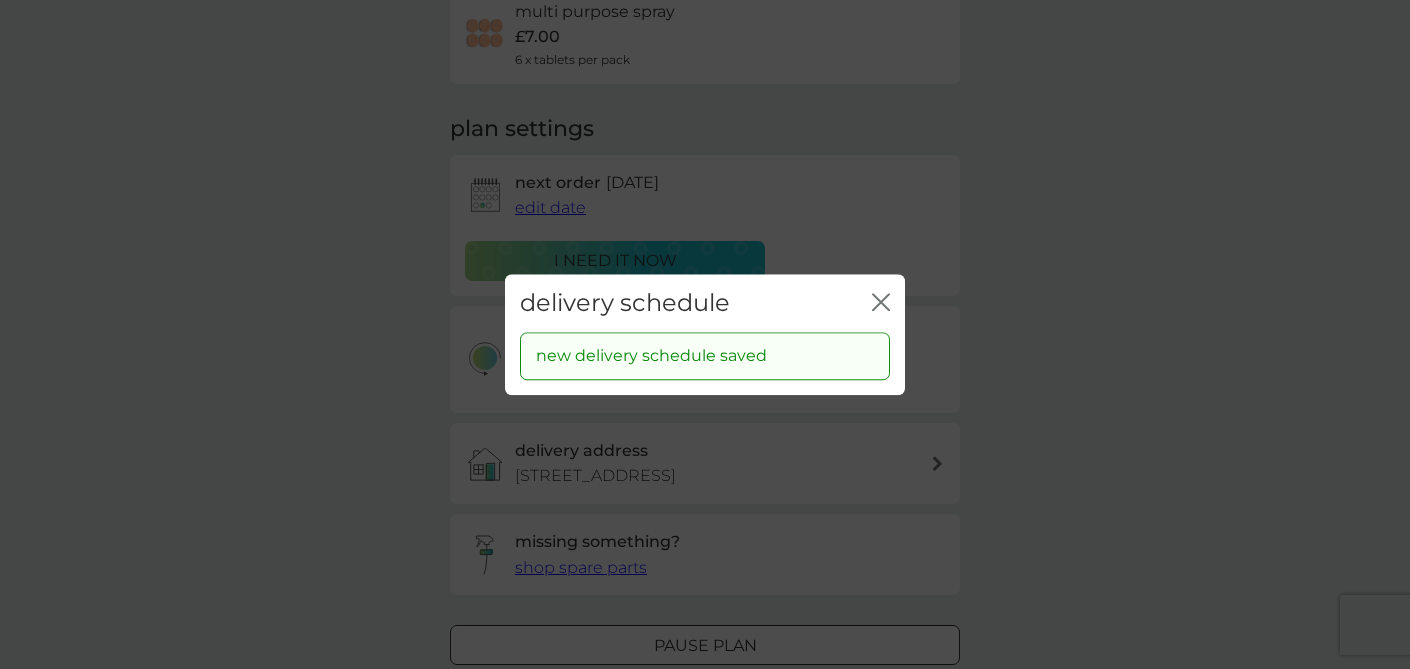 click on "close" 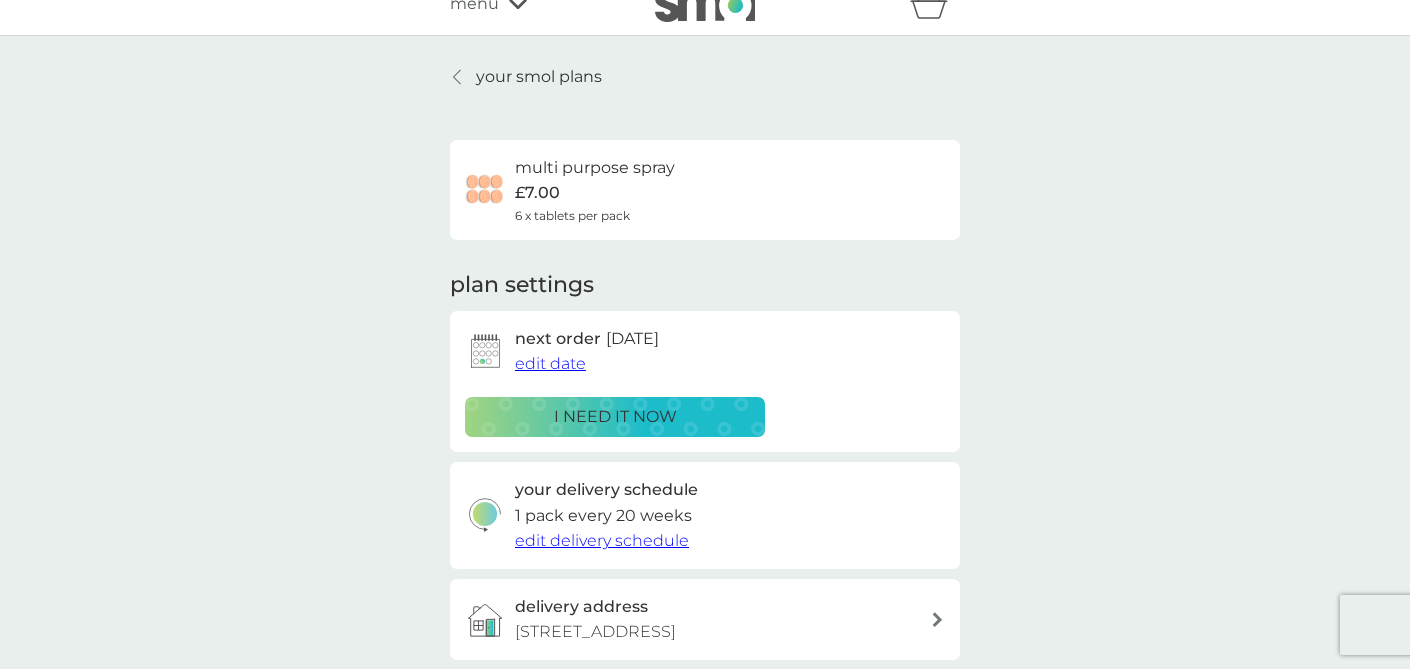 scroll, scrollTop: 0, scrollLeft: 0, axis: both 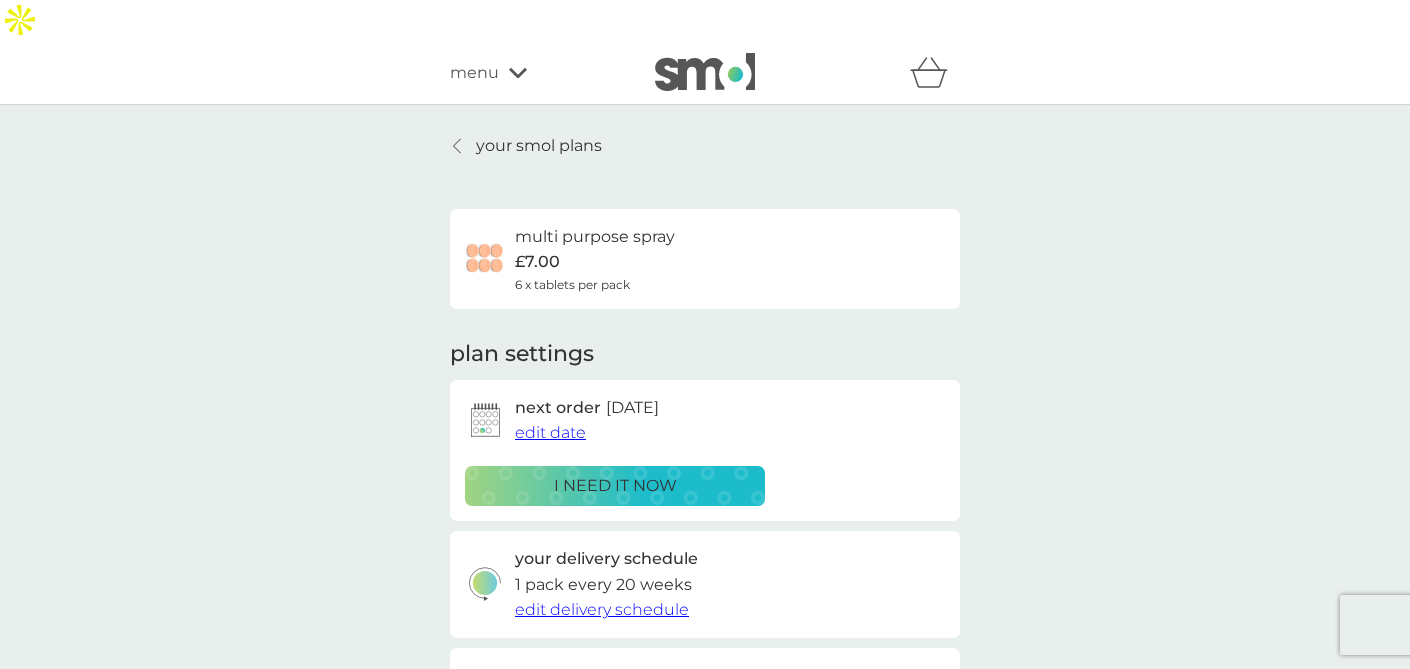 click on "your smol plans" at bounding box center [539, 146] 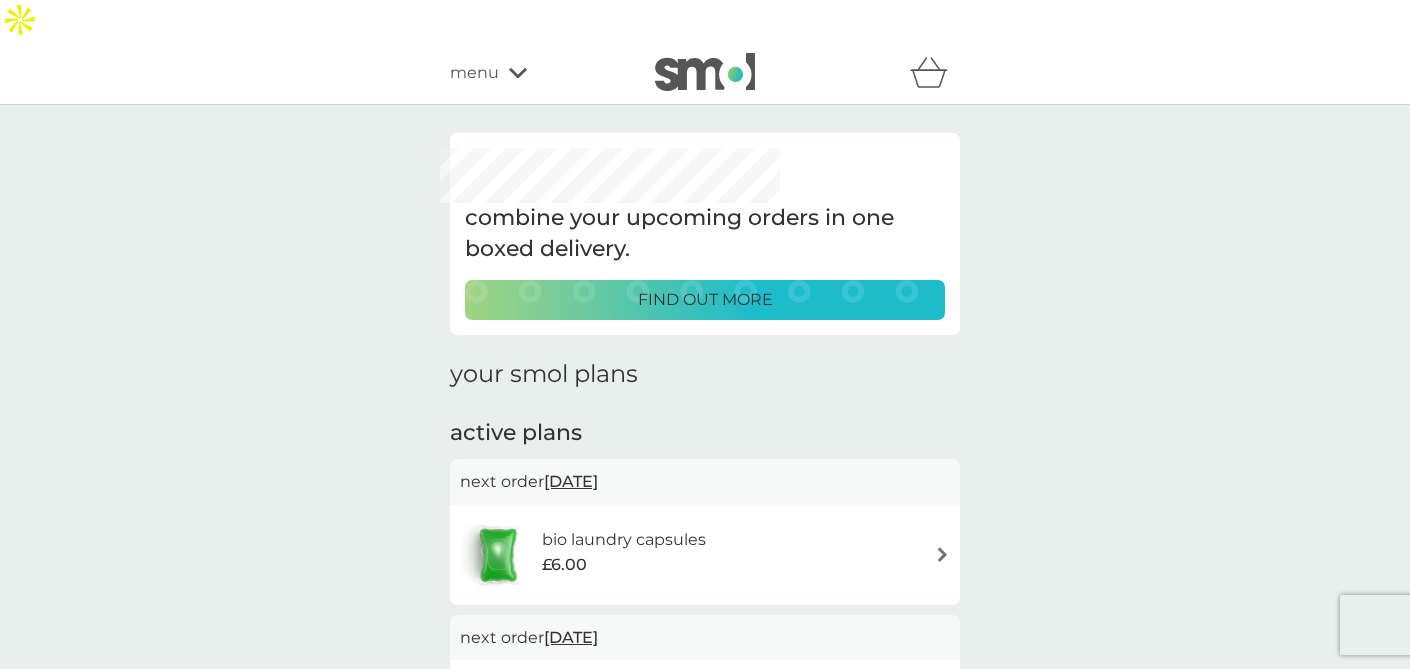 scroll, scrollTop: 258, scrollLeft: 0, axis: vertical 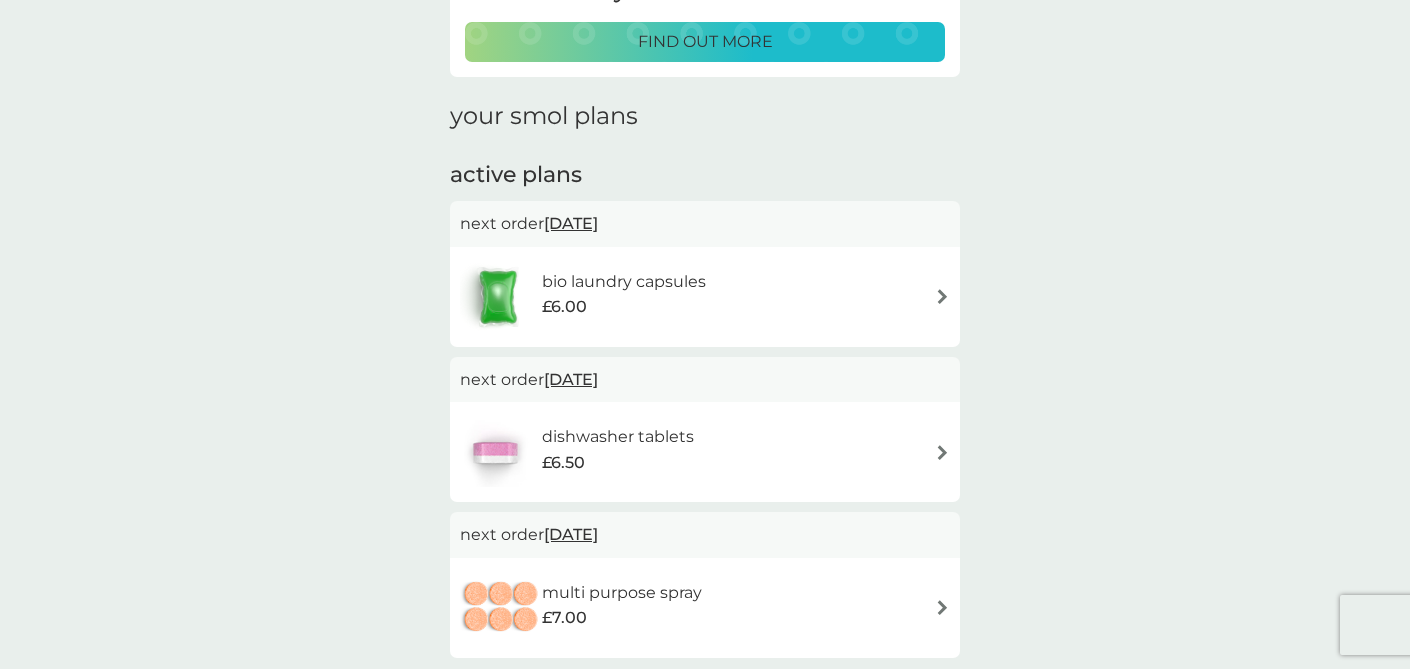 click on "dishwasher tablets £6.50" at bounding box center [705, 452] 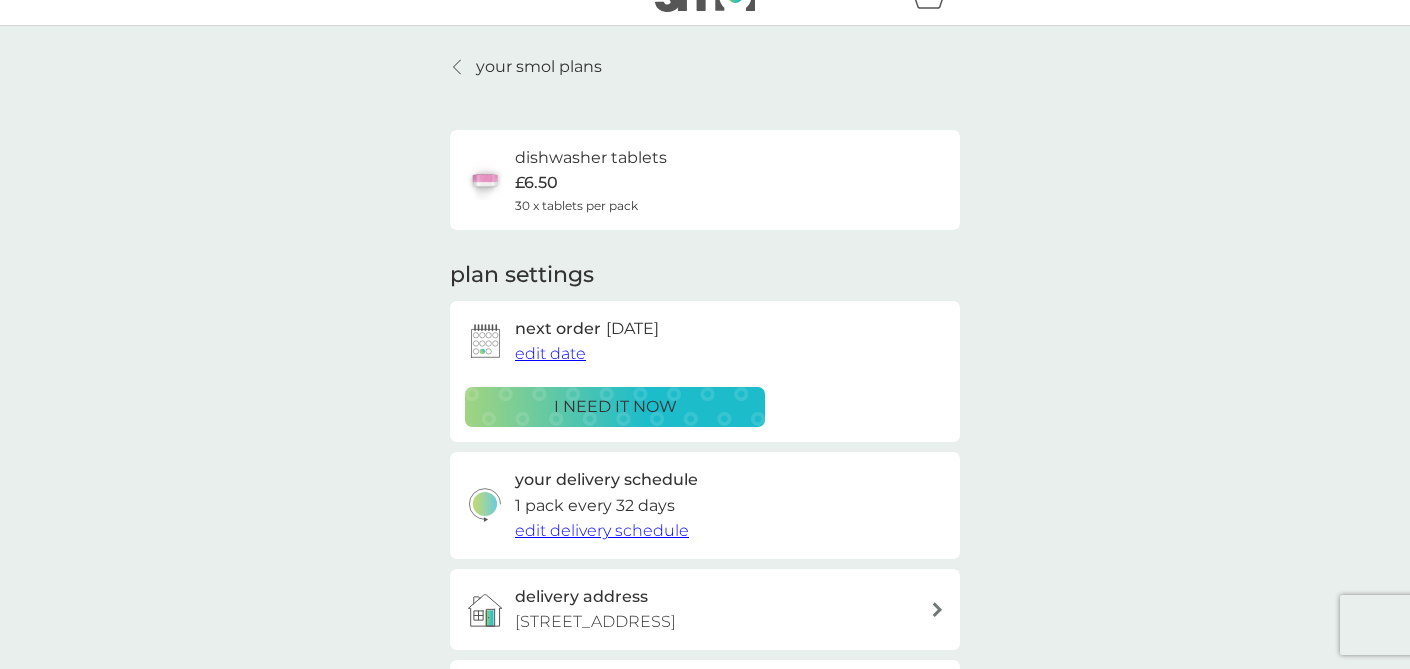 scroll, scrollTop: 71, scrollLeft: 0, axis: vertical 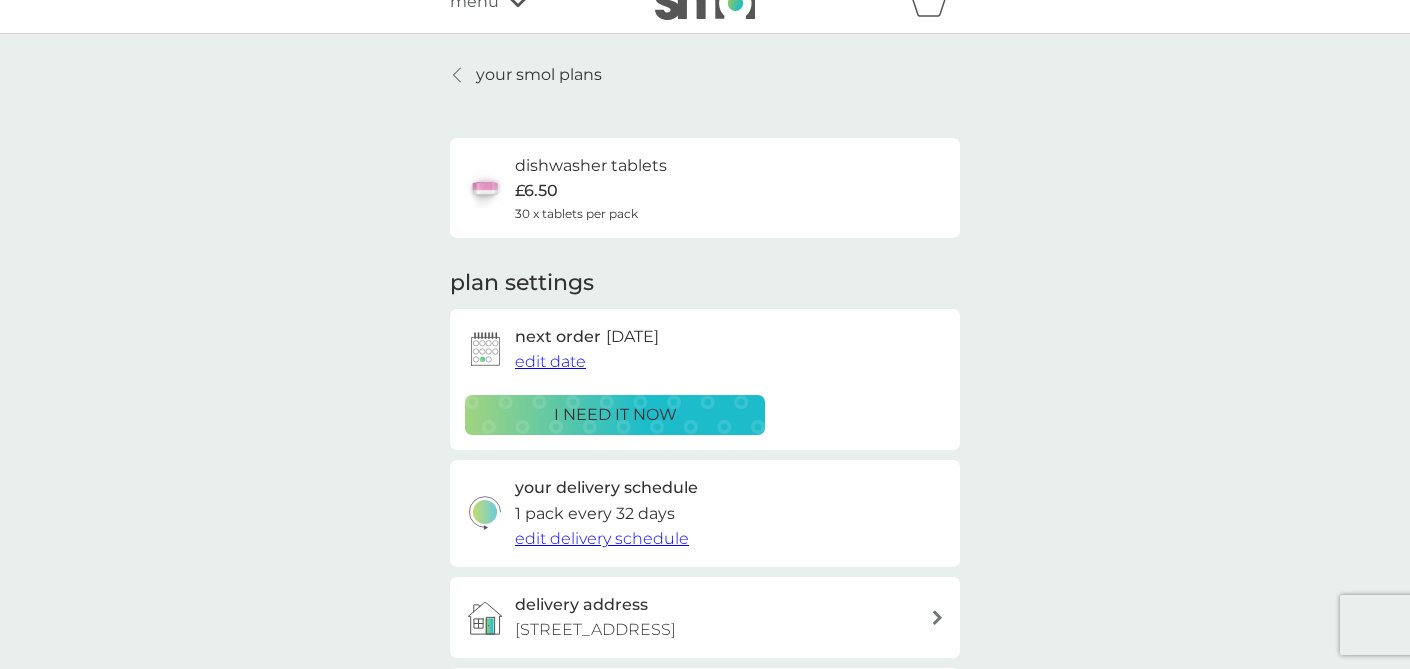 click on "edit date" at bounding box center [550, 361] 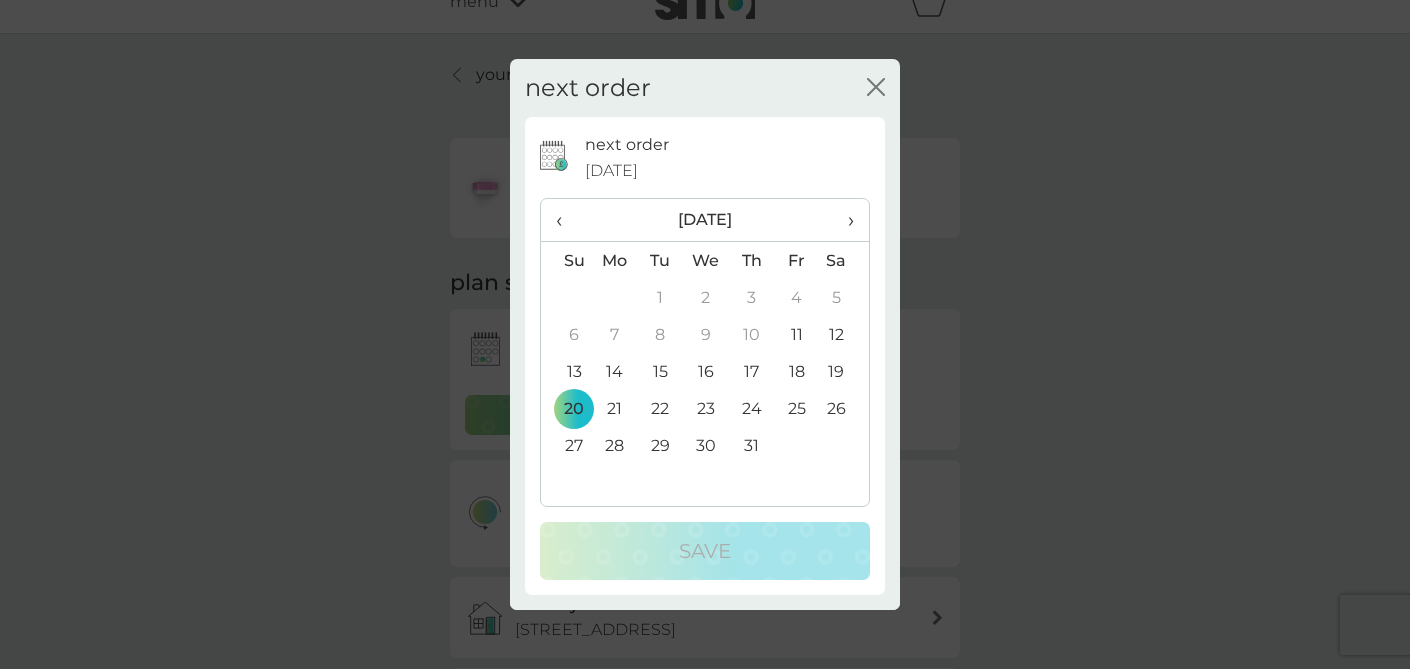 click on "›" at bounding box center (844, 220) 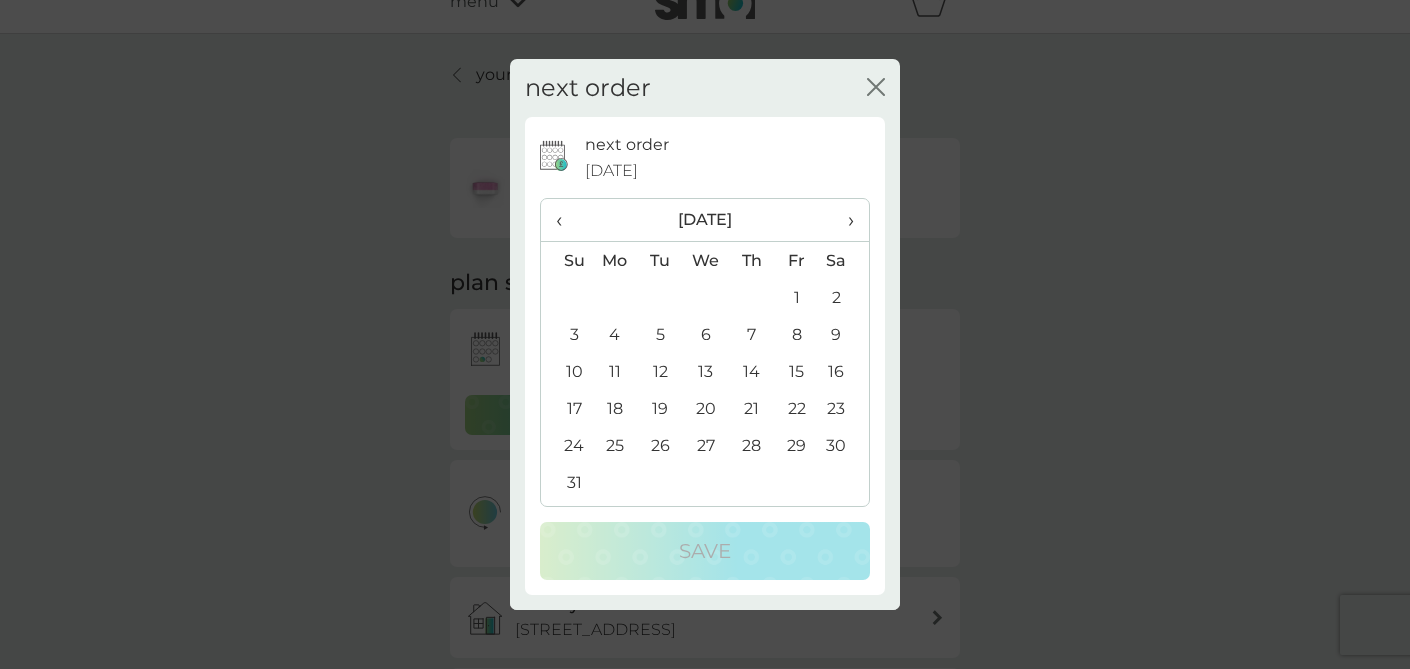 click on "31" at bounding box center [566, 482] 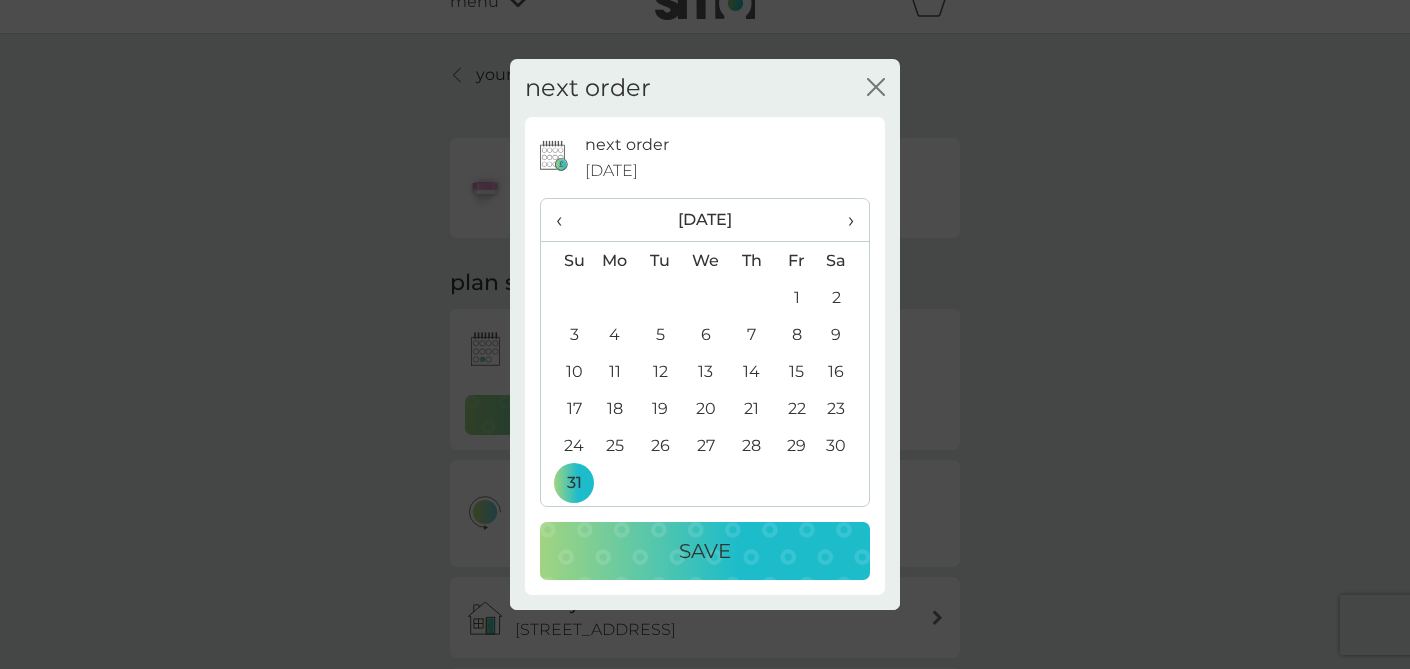 click on "Save" at bounding box center (705, 551) 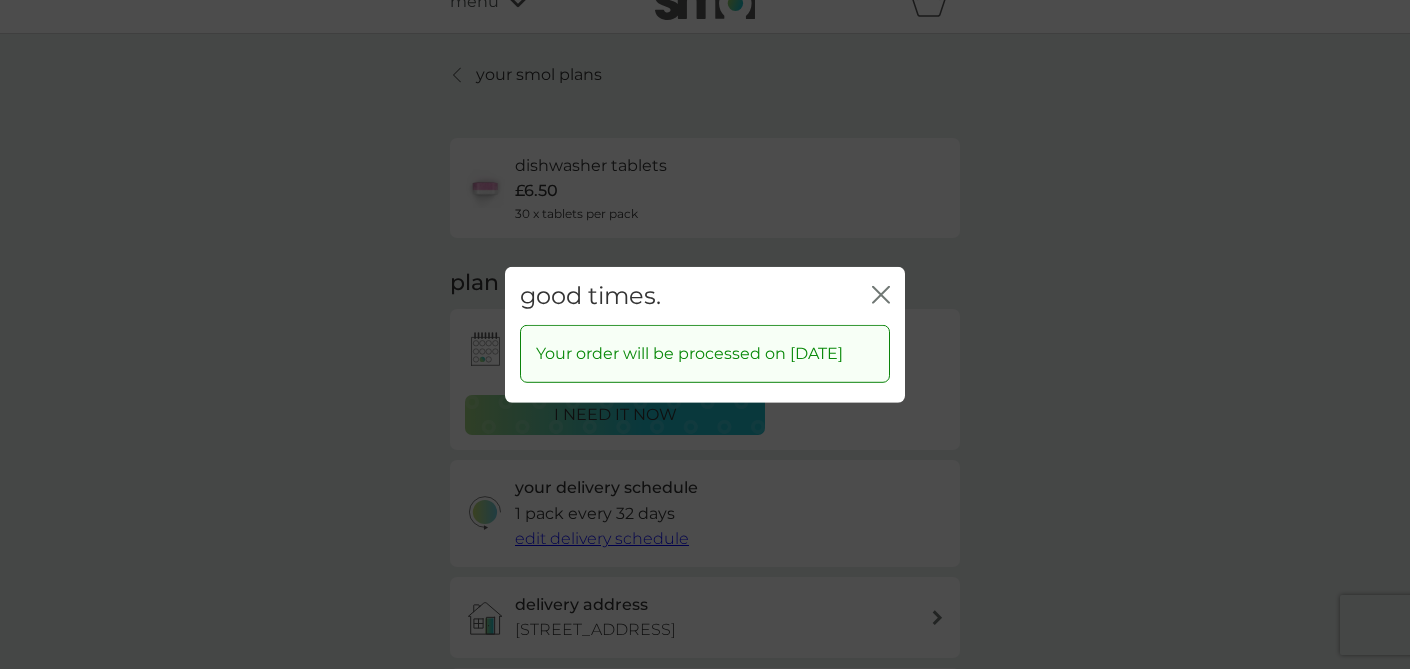 click on "close" 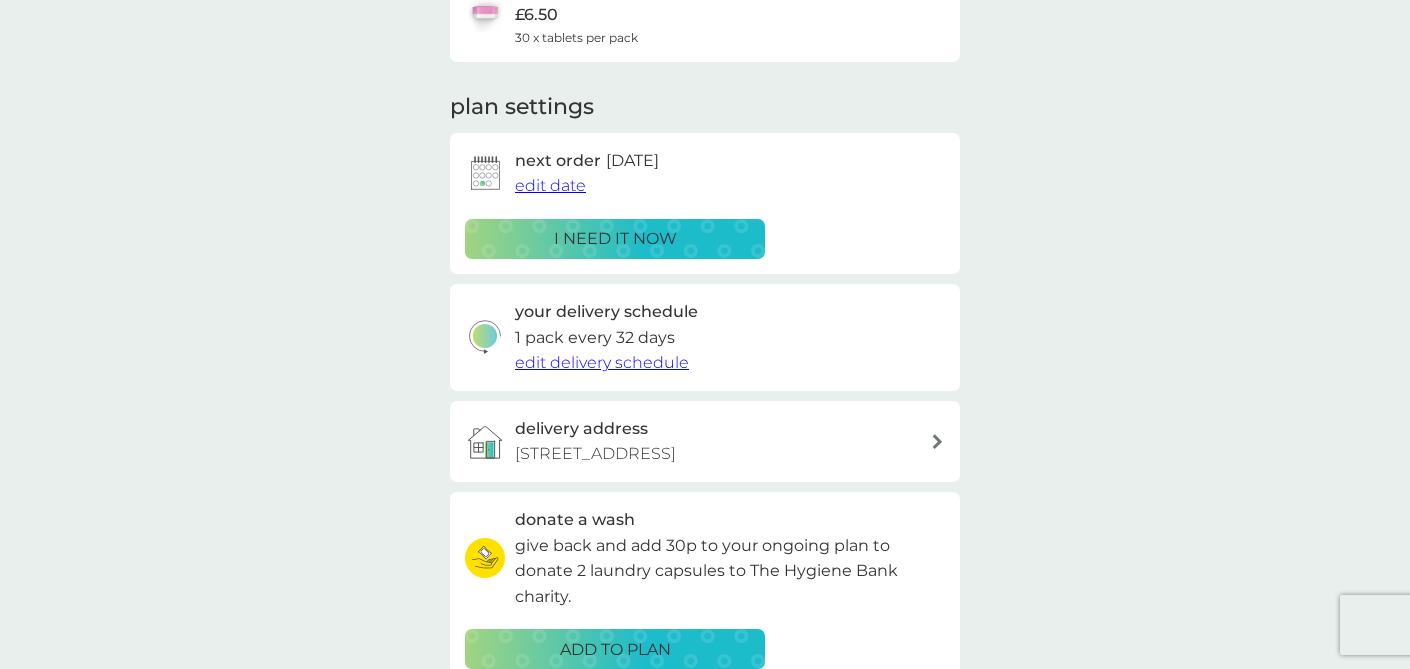 scroll, scrollTop: 308, scrollLeft: 0, axis: vertical 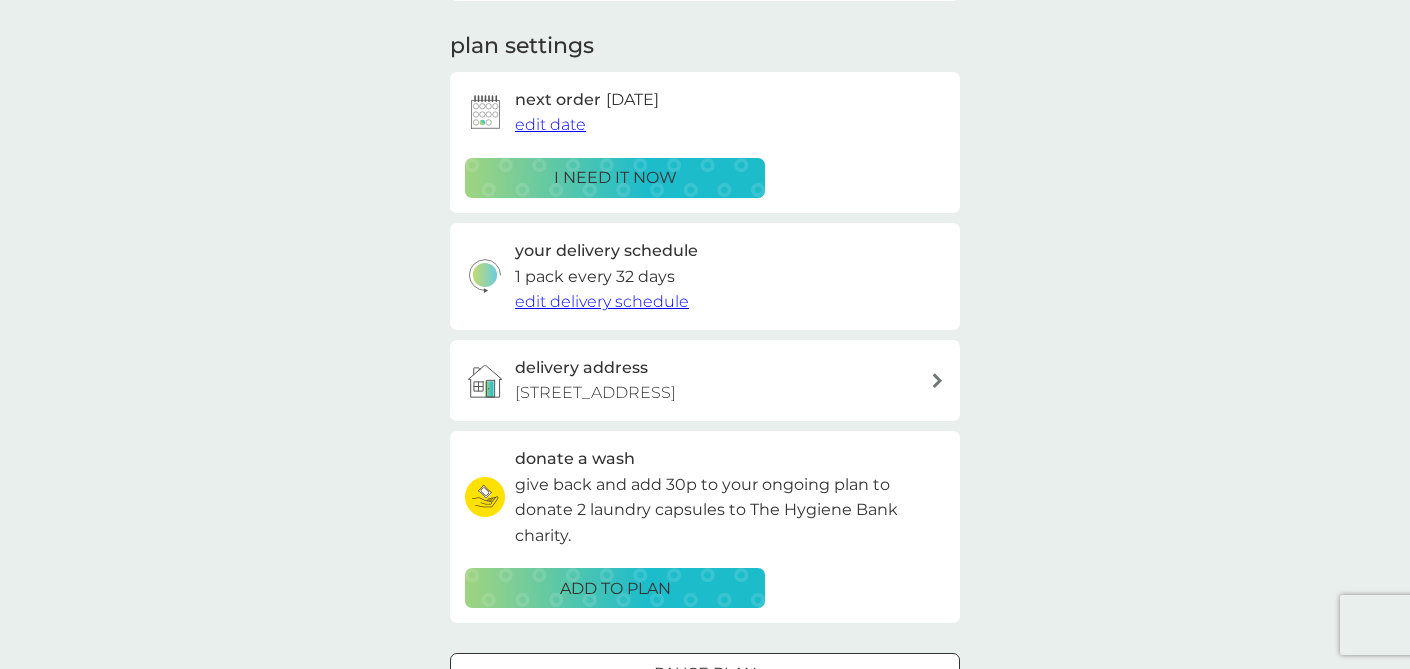 click on "edit delivery schedule" at bounding box center [602, 301] 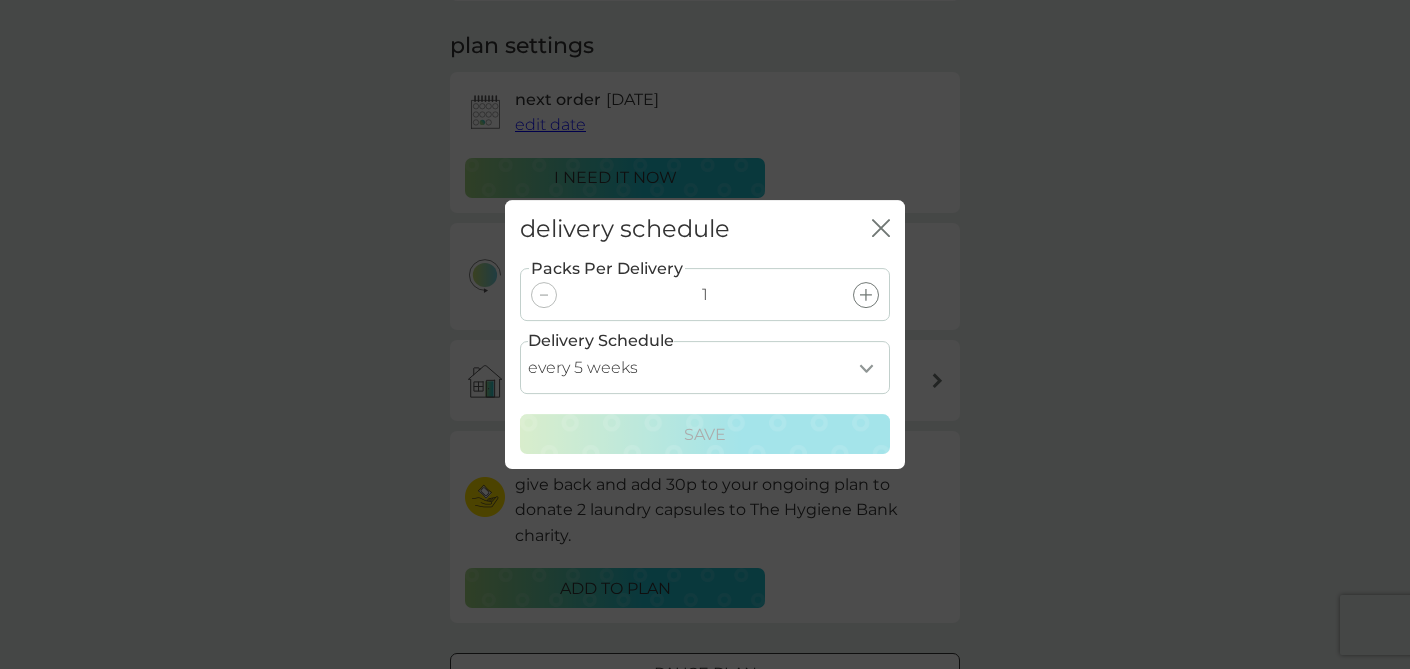 click on "every 1 week every 2 weeks every 3 weeks every 4 weeks every 5 weeks every 6 weeks every 7 weeks every 8 weeks every 9 weeks every 10 weeks every 11 weeks every 12 weeks every 13 weeks every 14 weeks every 15 weeks every 16 weeks every 17 weeks" at bounding box center [705, 367] 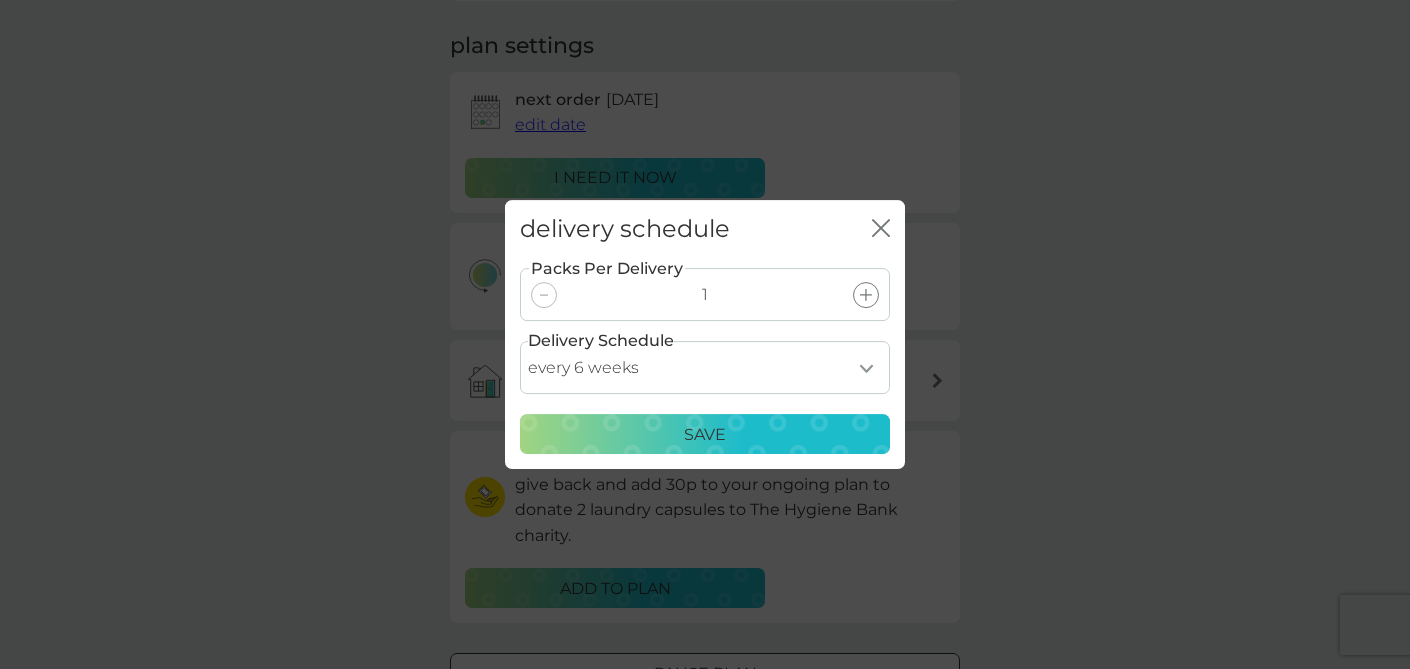 click on "Save" at bounding box center (705, 435) 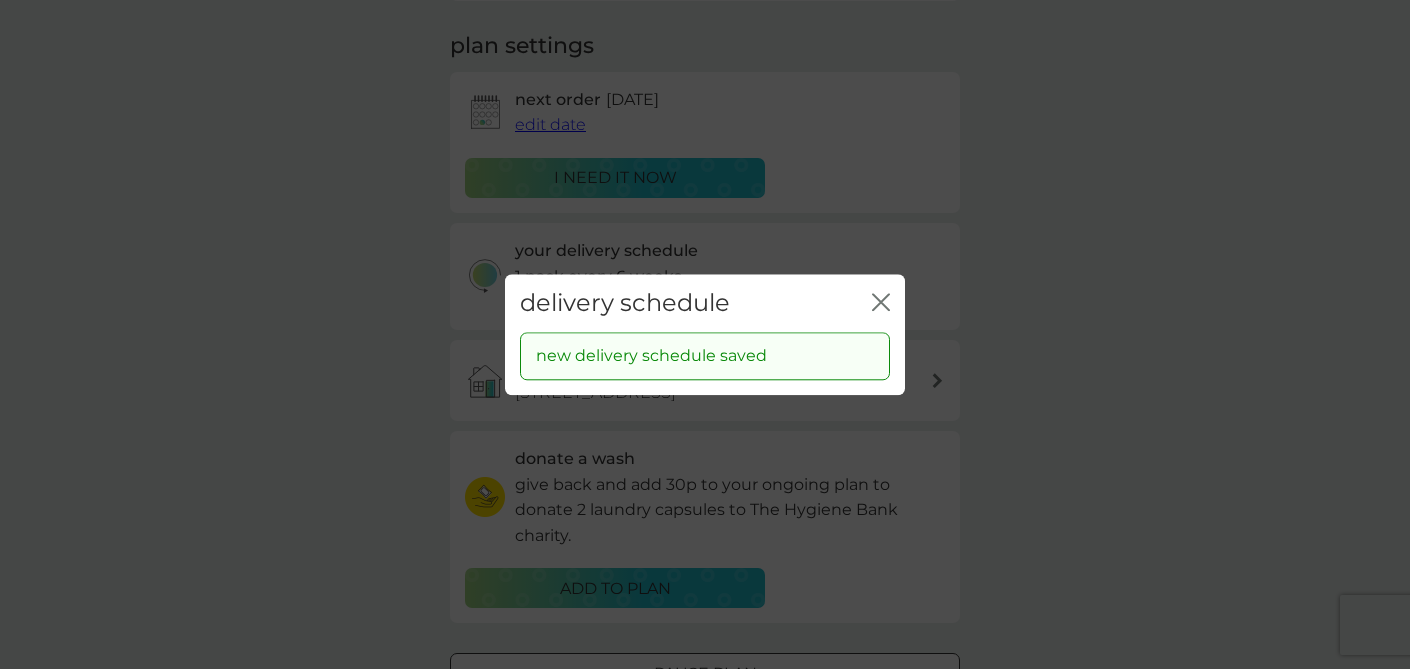 click on "close" 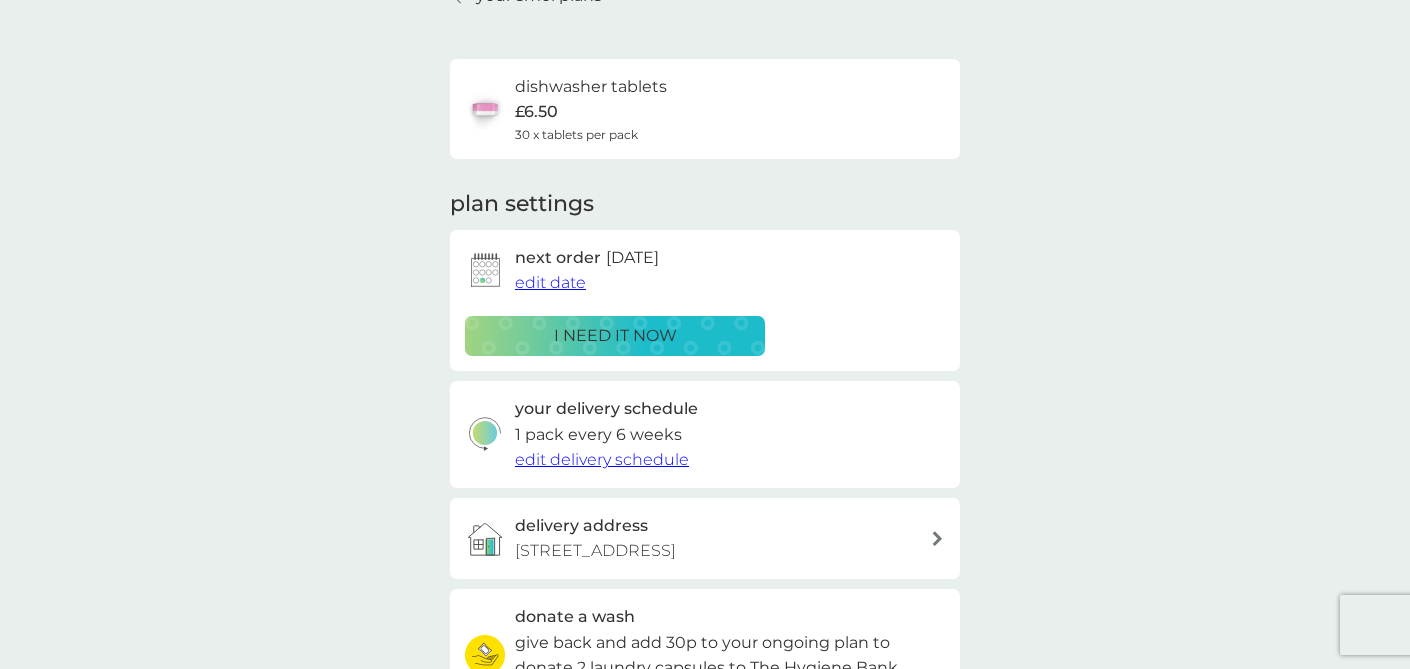 scroll, scrollTop: 0, scrollLeft: 0, axis: both 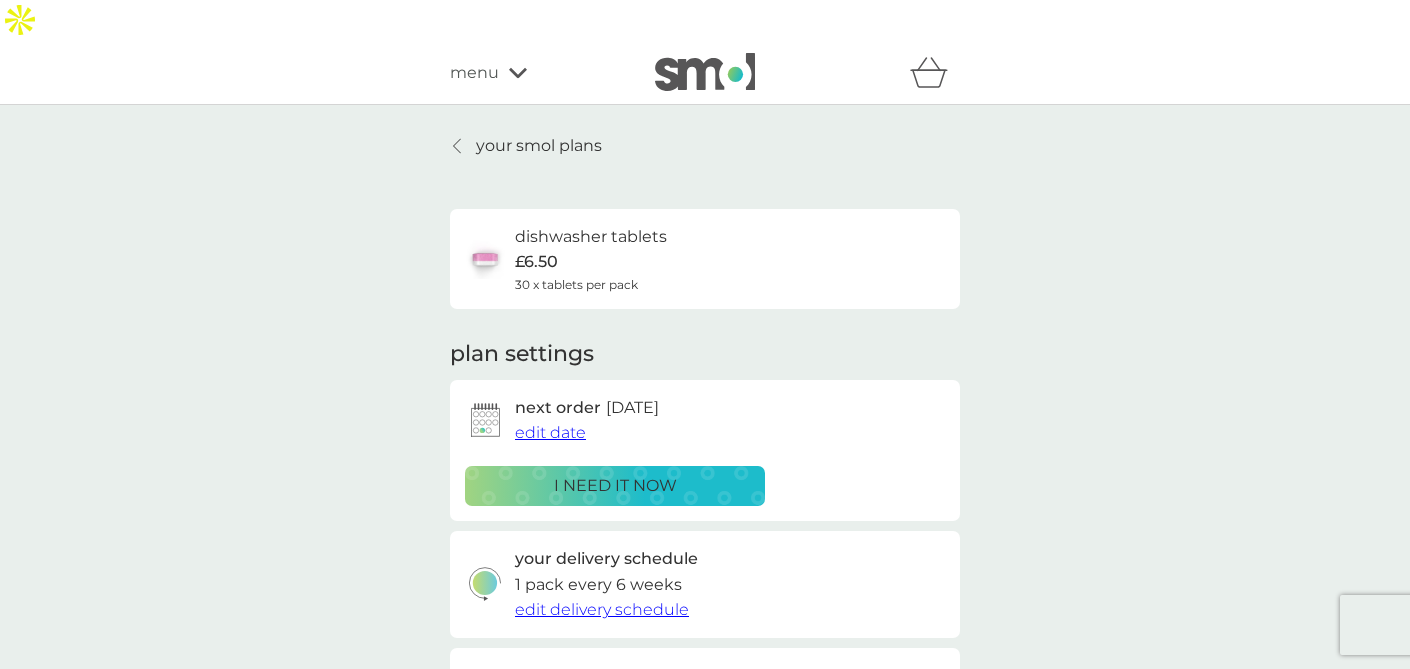 click at bounding box center (705, 72) 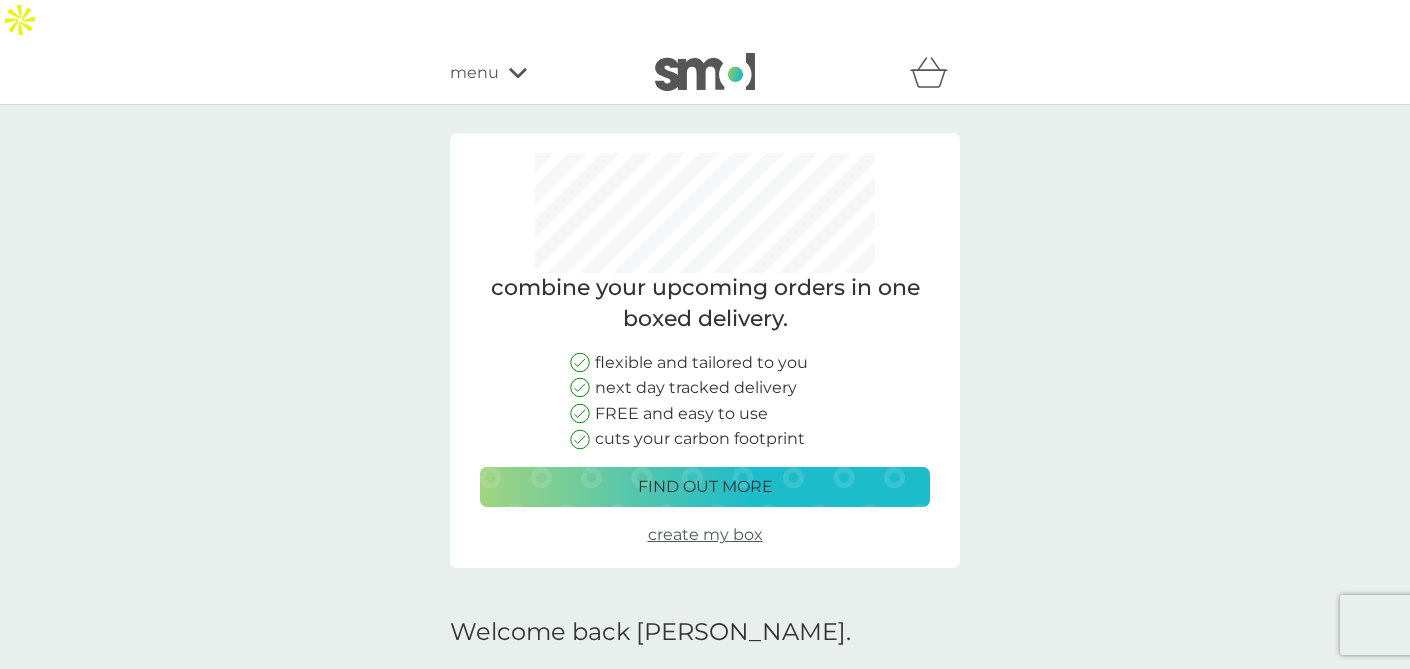 click at bounding box center [705, 72] 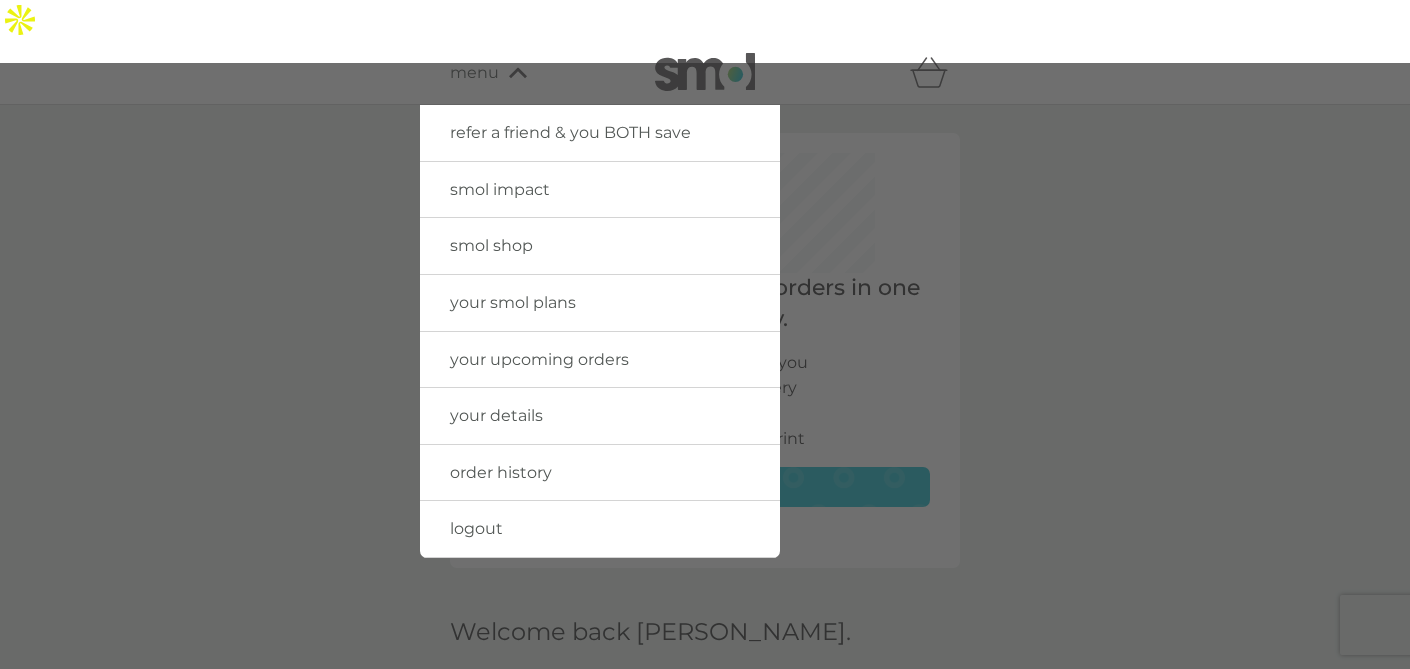 click on "smol shop" at bounding box center [491, 245] 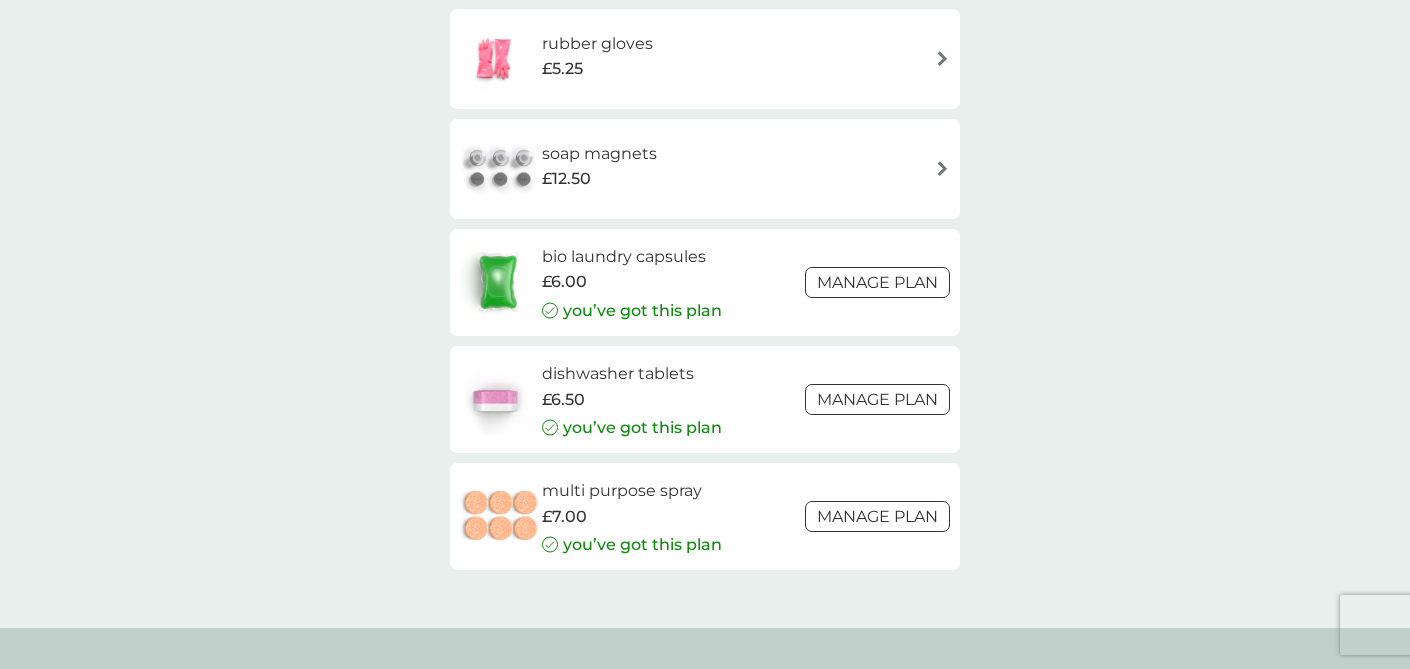 scroll, scrollTop: 3014, scrollLeft: 0, axis: vertical 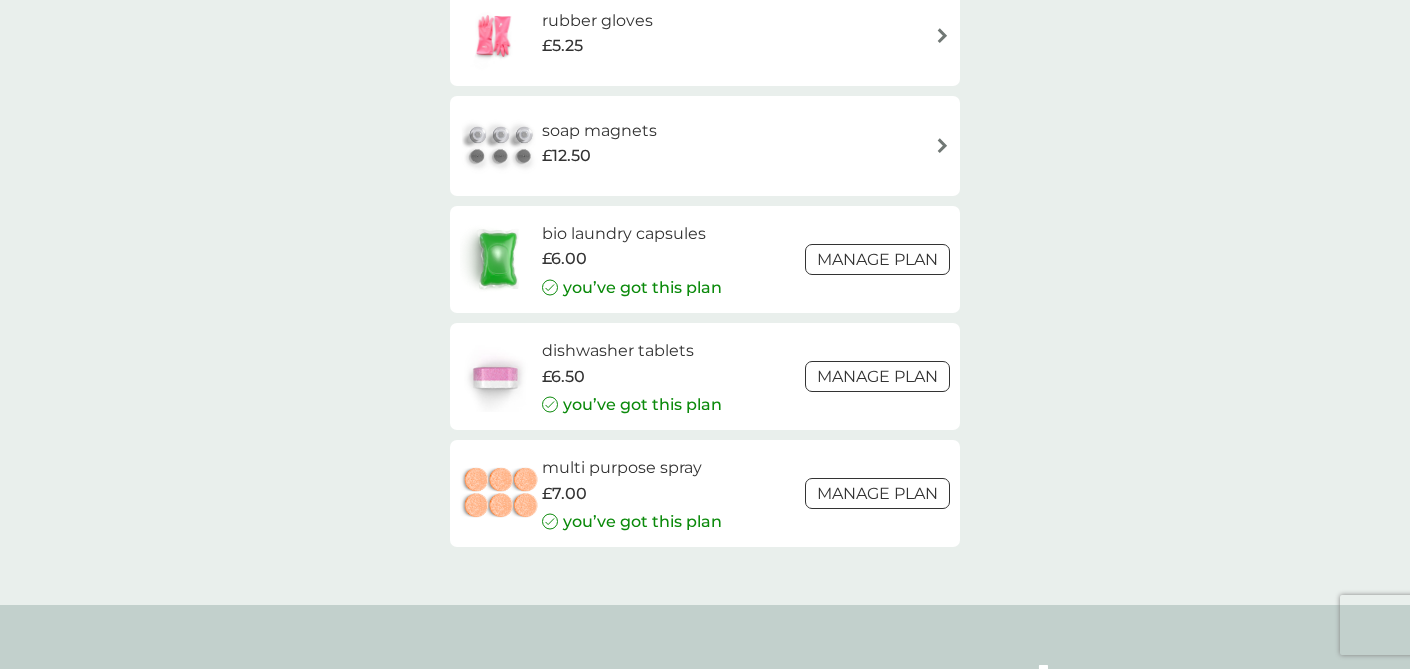 click on "Manage plan" at bounding box center (877, 493) 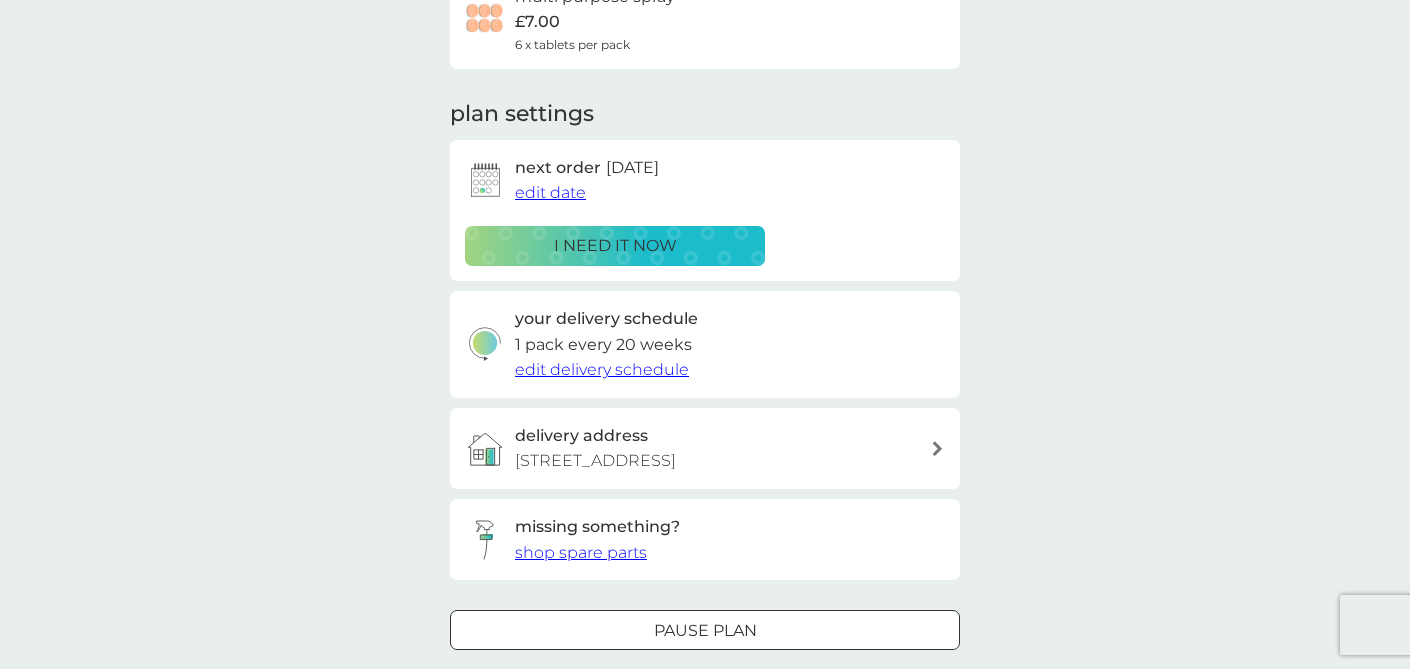 scroll, scrollTop: 412, scrollLeft: 0, axis: vertical 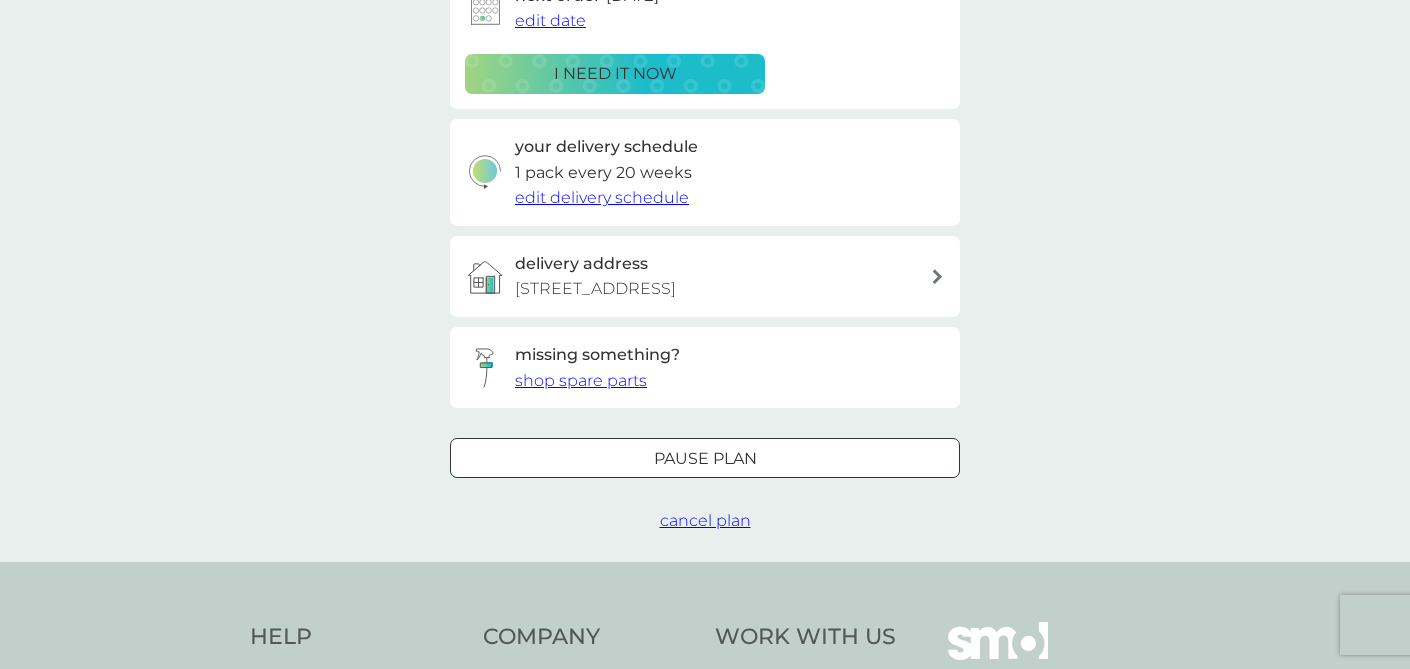 click on "Pause plan" at bounding box center (705, 459) 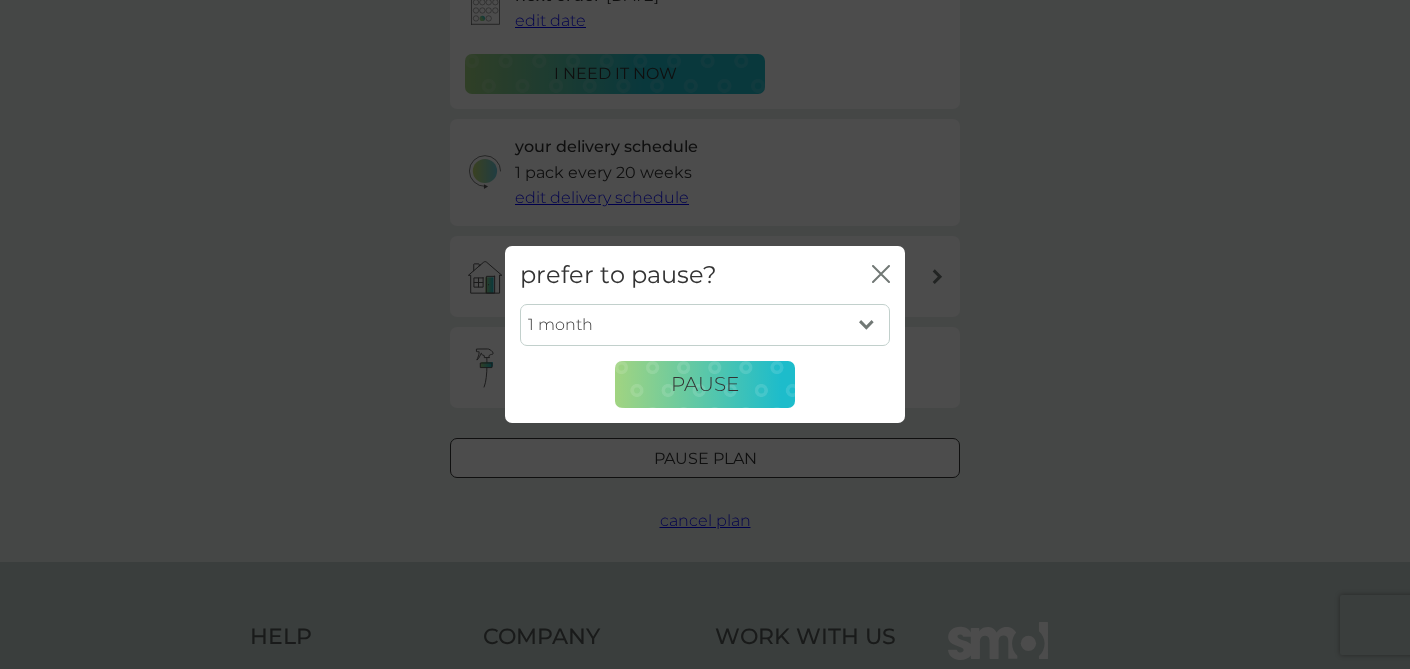 click on "1 month 2 months 3 months 4 months 5 months 6 months" at bounding box center (705, 325) 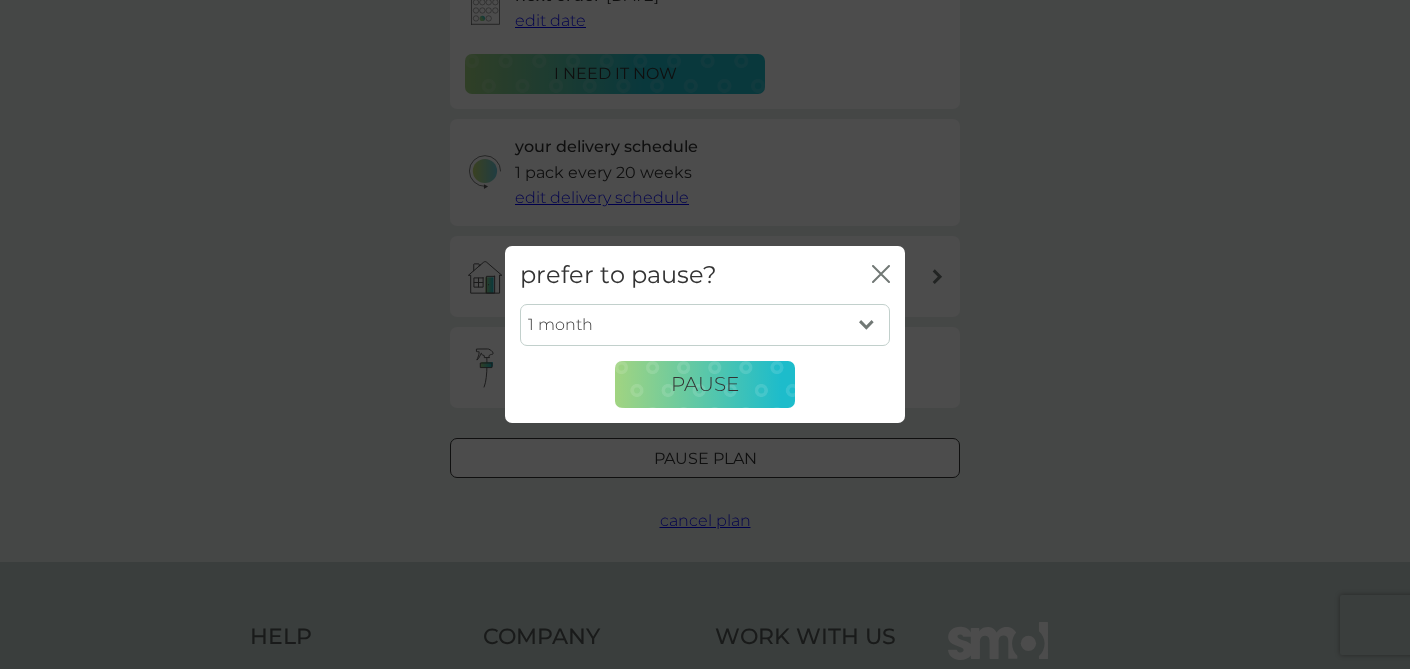 select on "2" 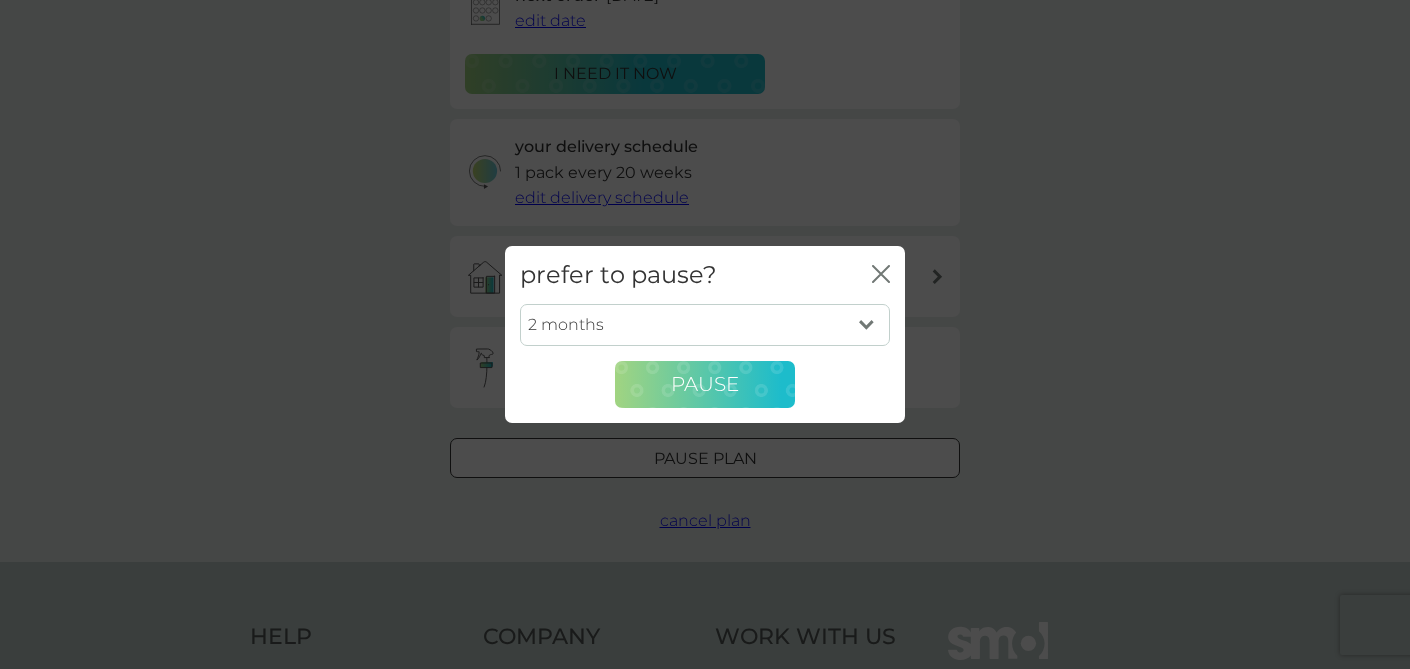 click on "Pause" at bounding box center (705, 385) 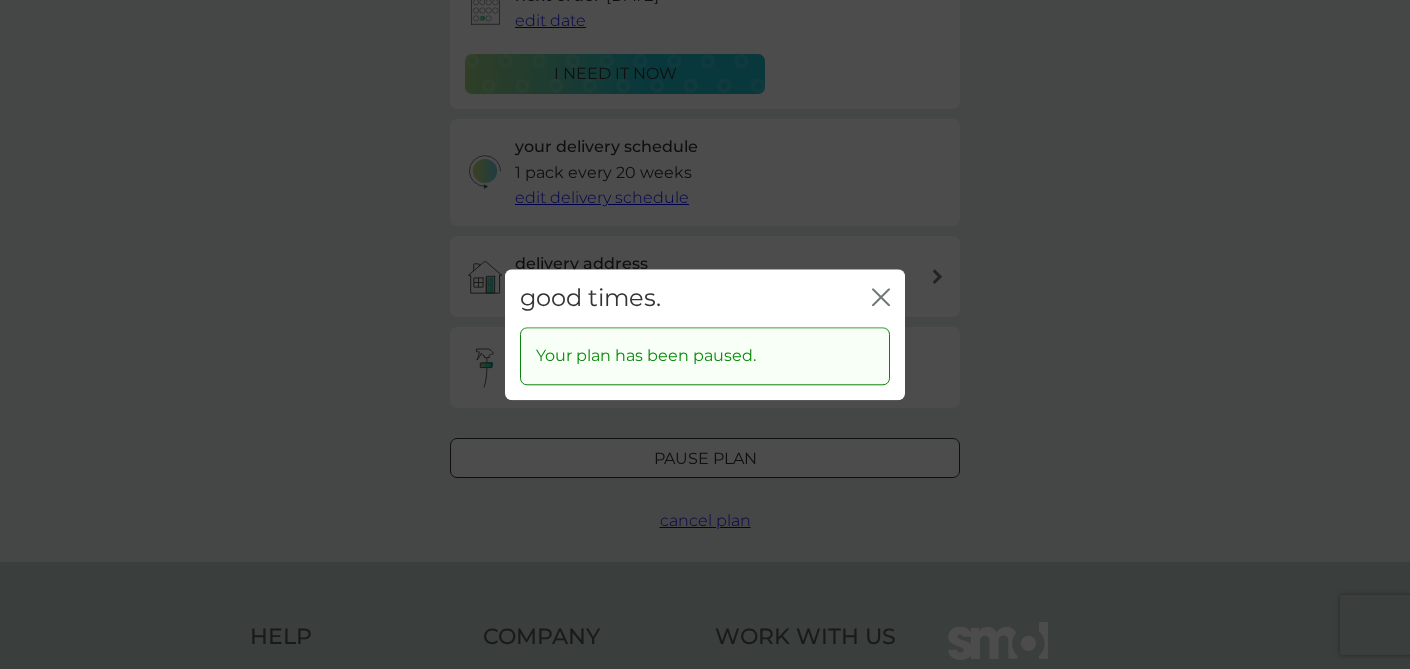 click on "close" 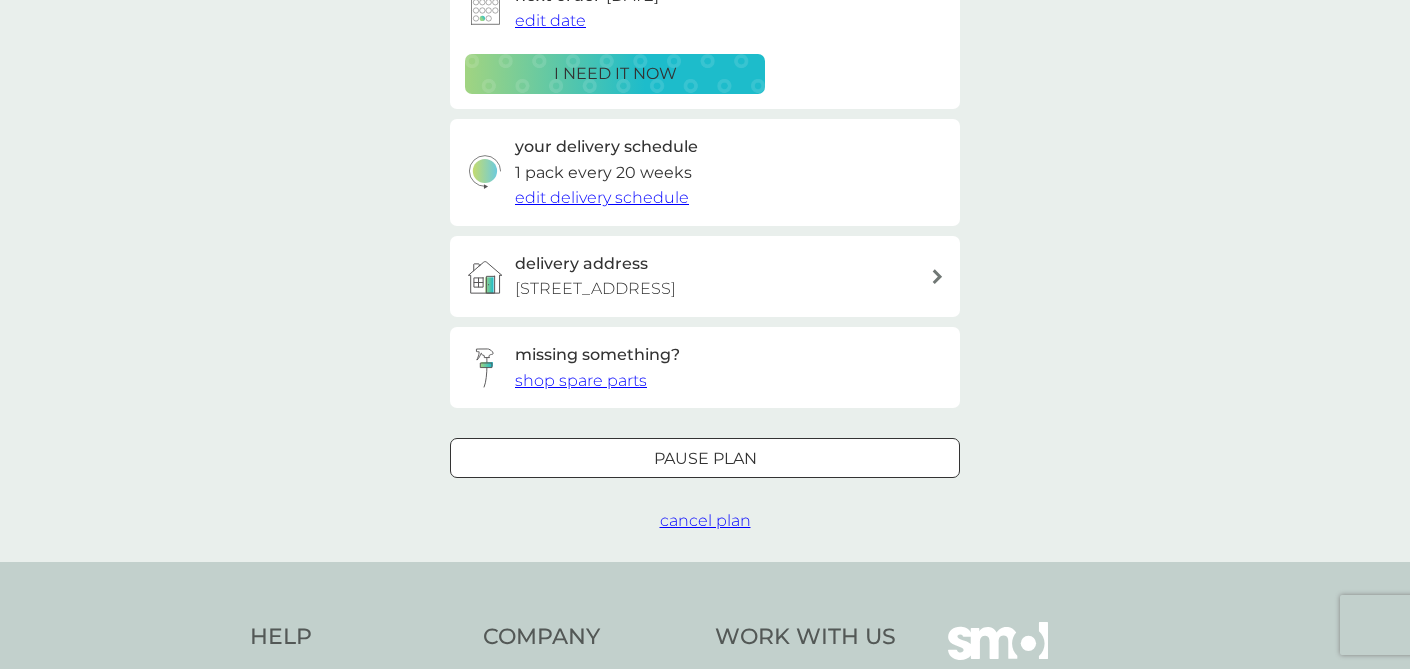 click on "cancel plan" at bounding box center [705, 520] 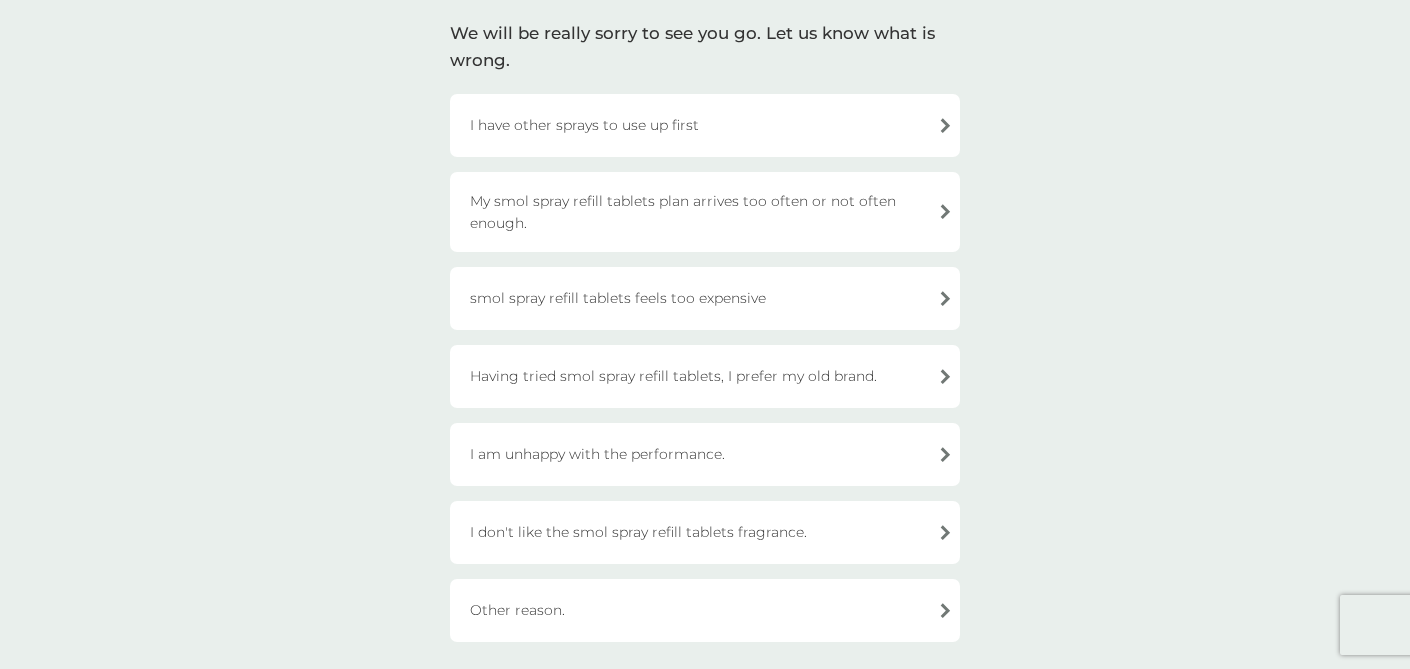 scroll, scrollTop: 556, scrollLeft: 0, axis: vertical 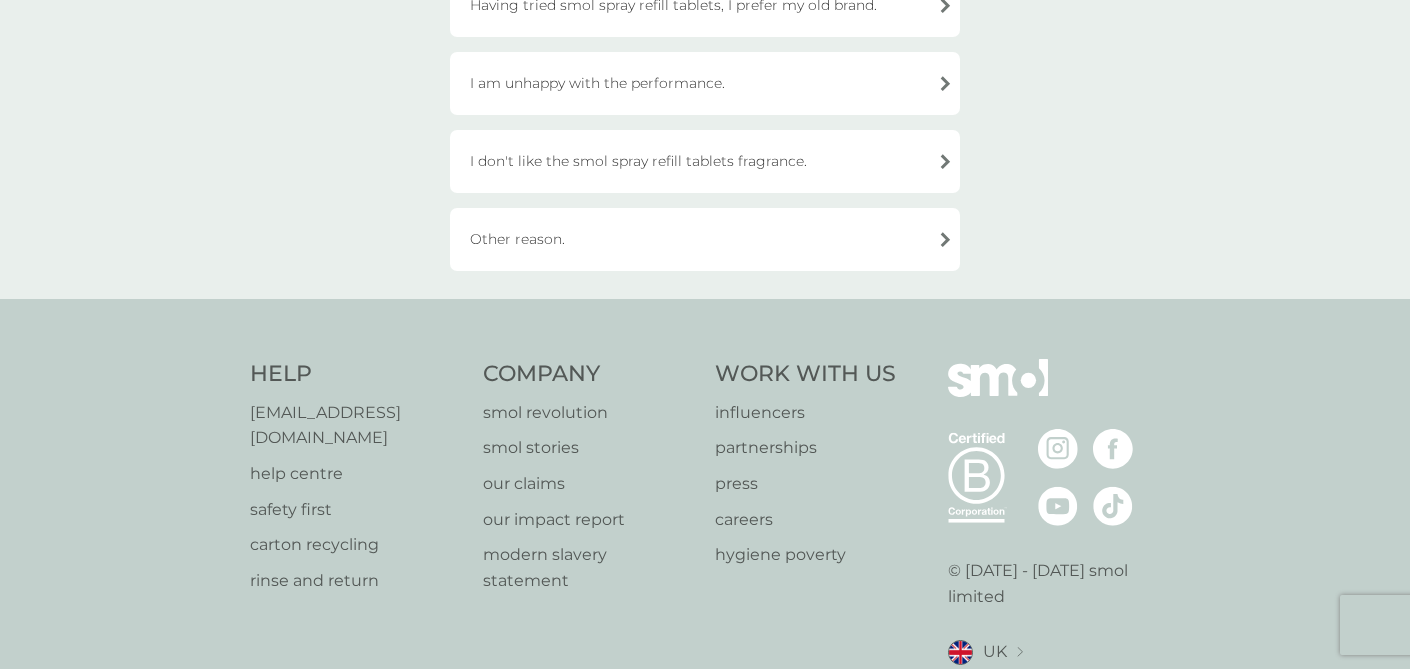 click on "Other reason." at bounding box center (705, 239) 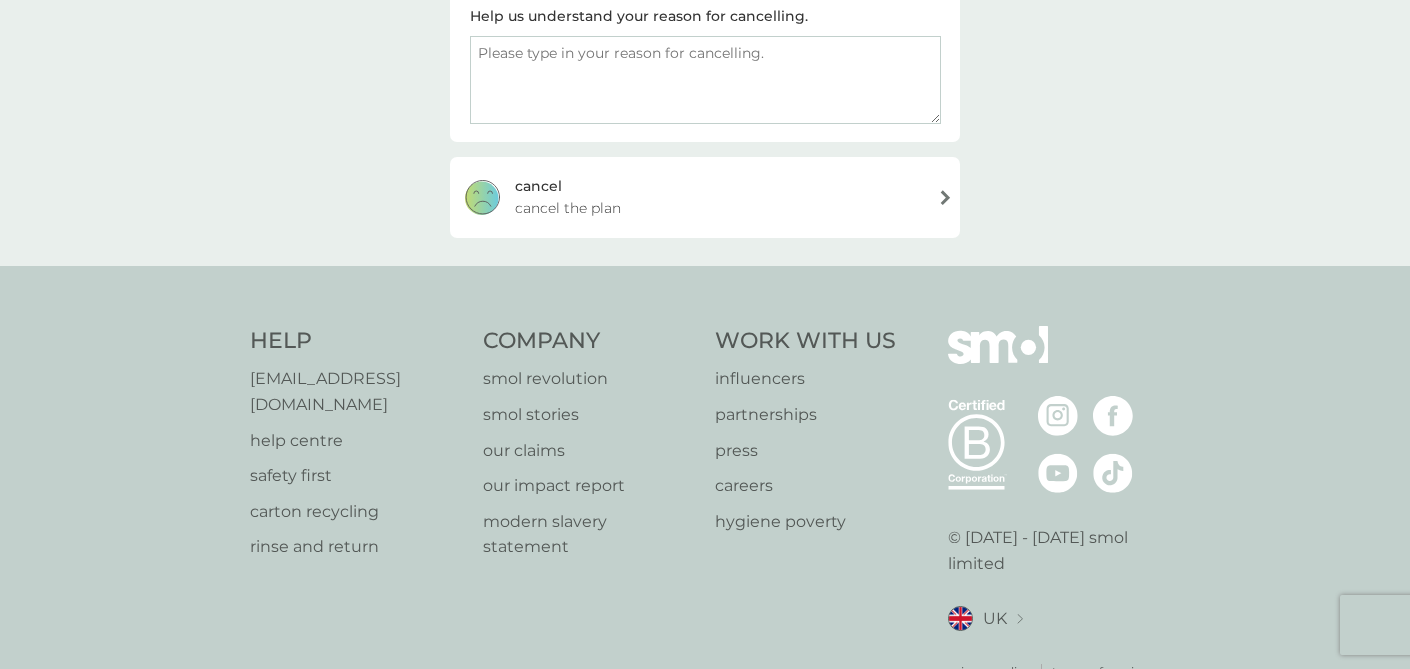 click on "cancel cancel the plan" at bounding box center (705, 197) 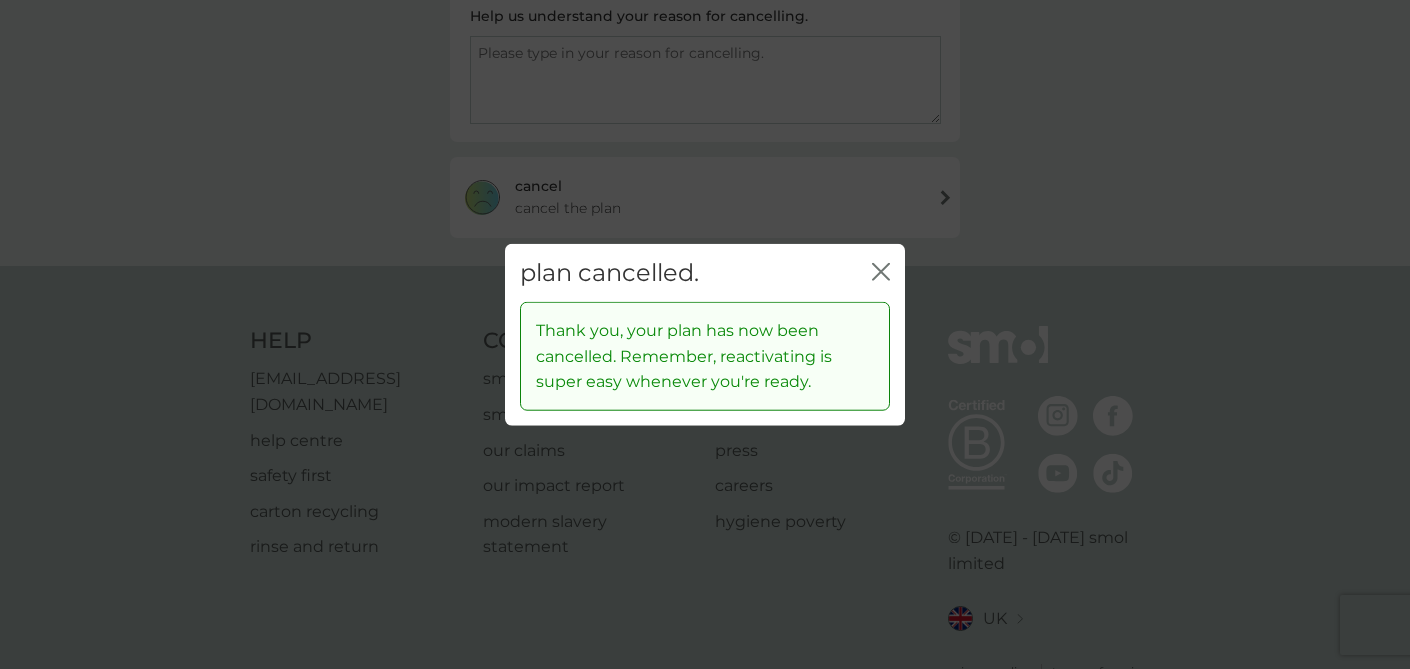 click on "close" 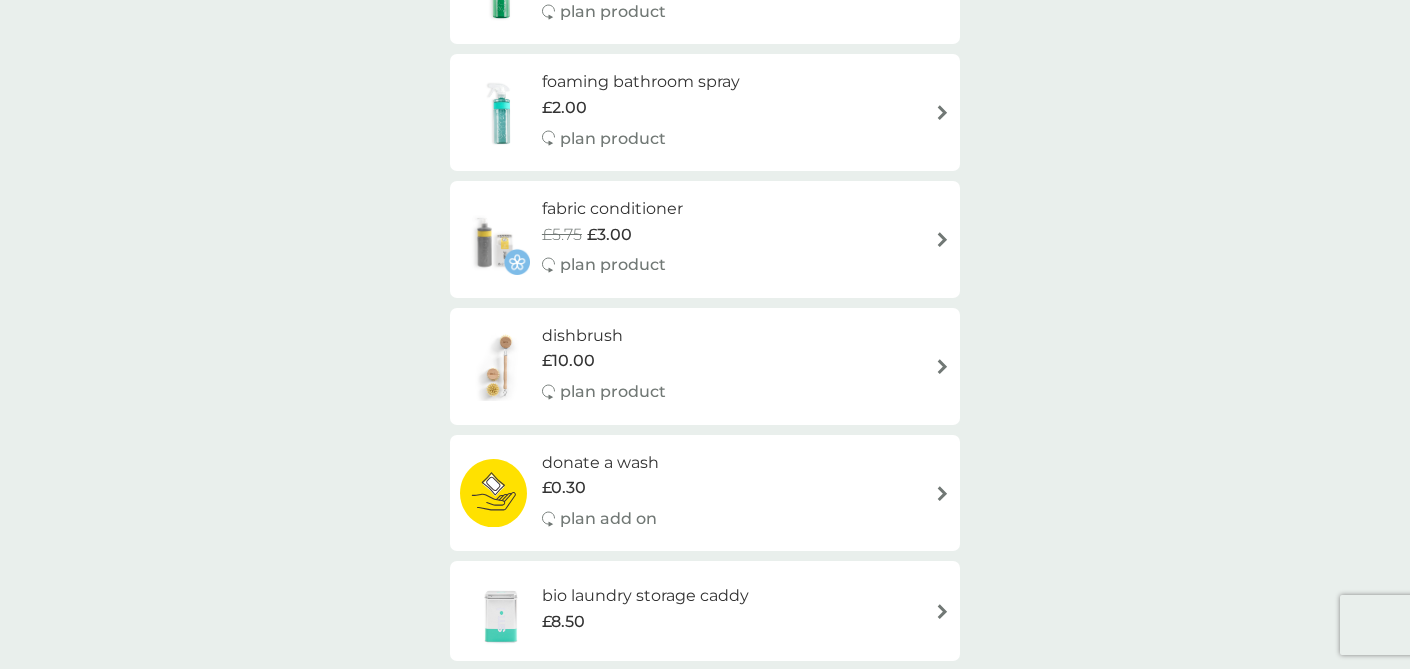 scroll, scrollTop: 0, scrollLeft: 0, axis: both 